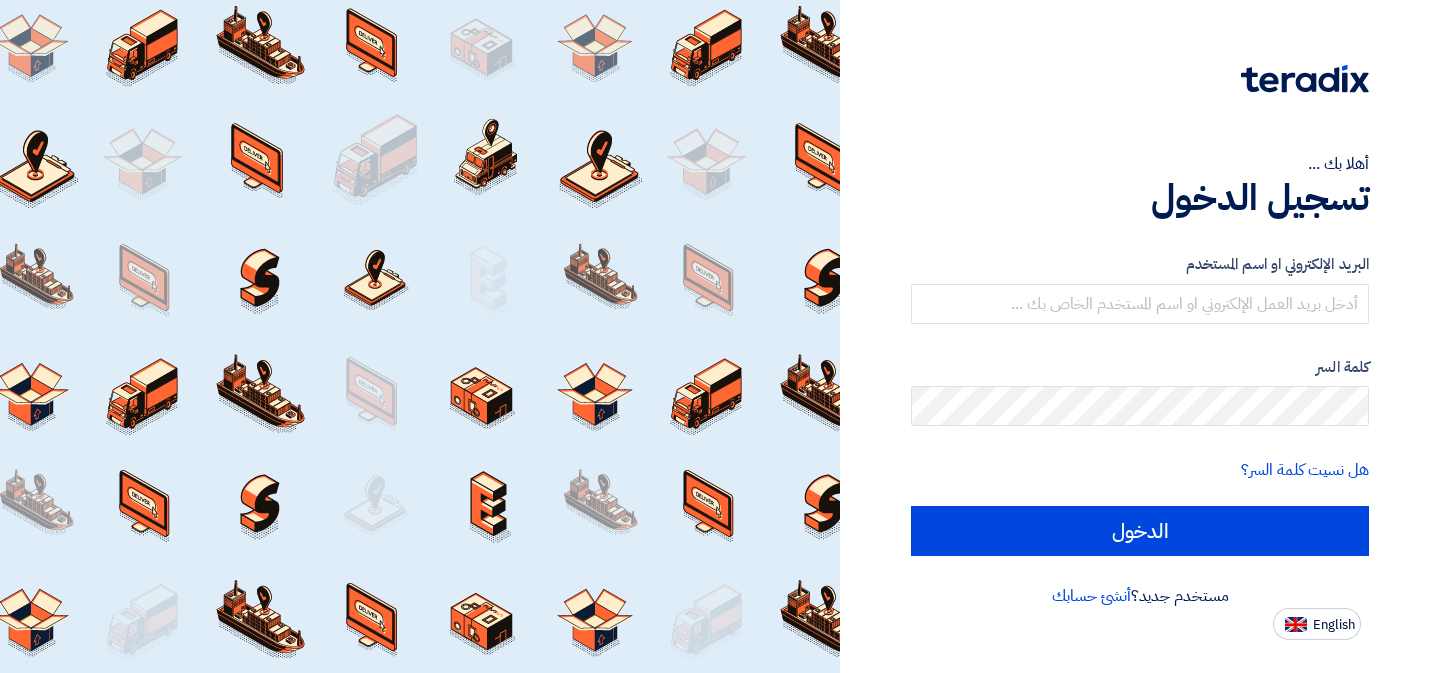 scroll, scrollTop: 0, scrollLeft: 0, axis: both 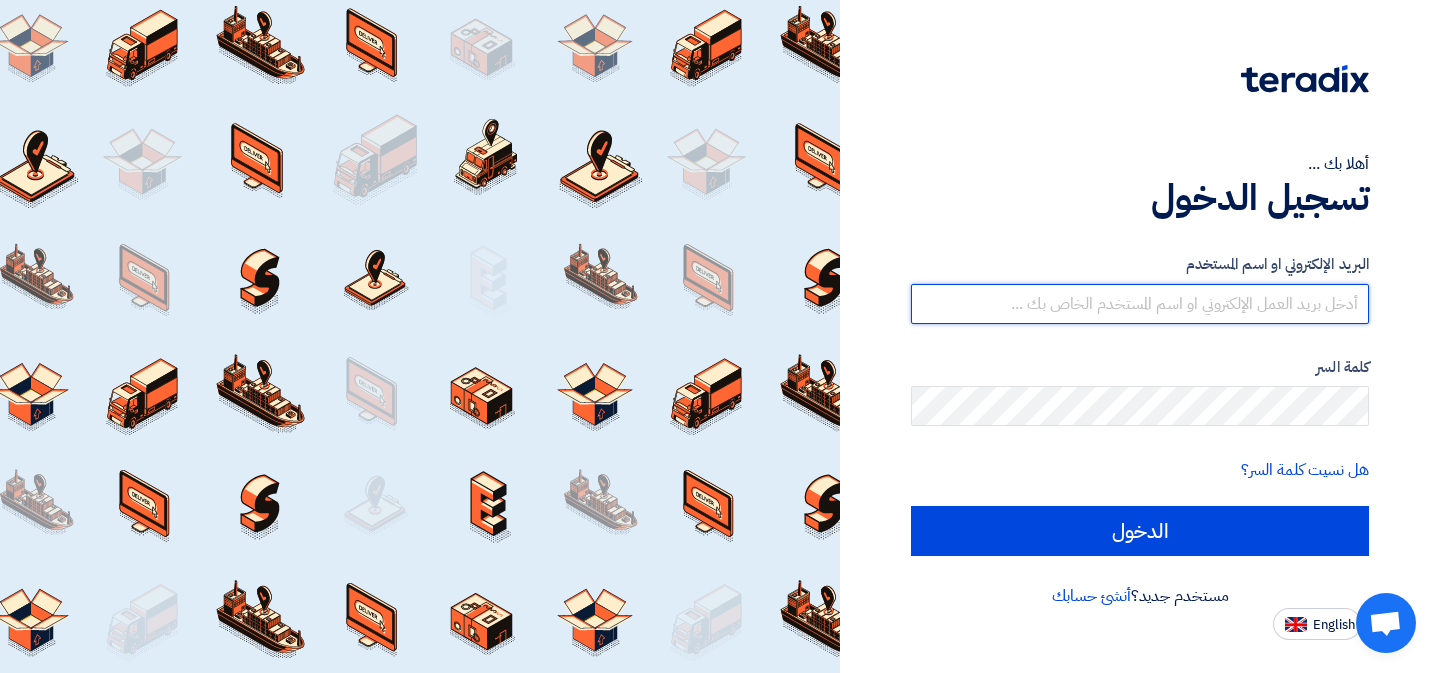 click at bounding box center [1140, 304] 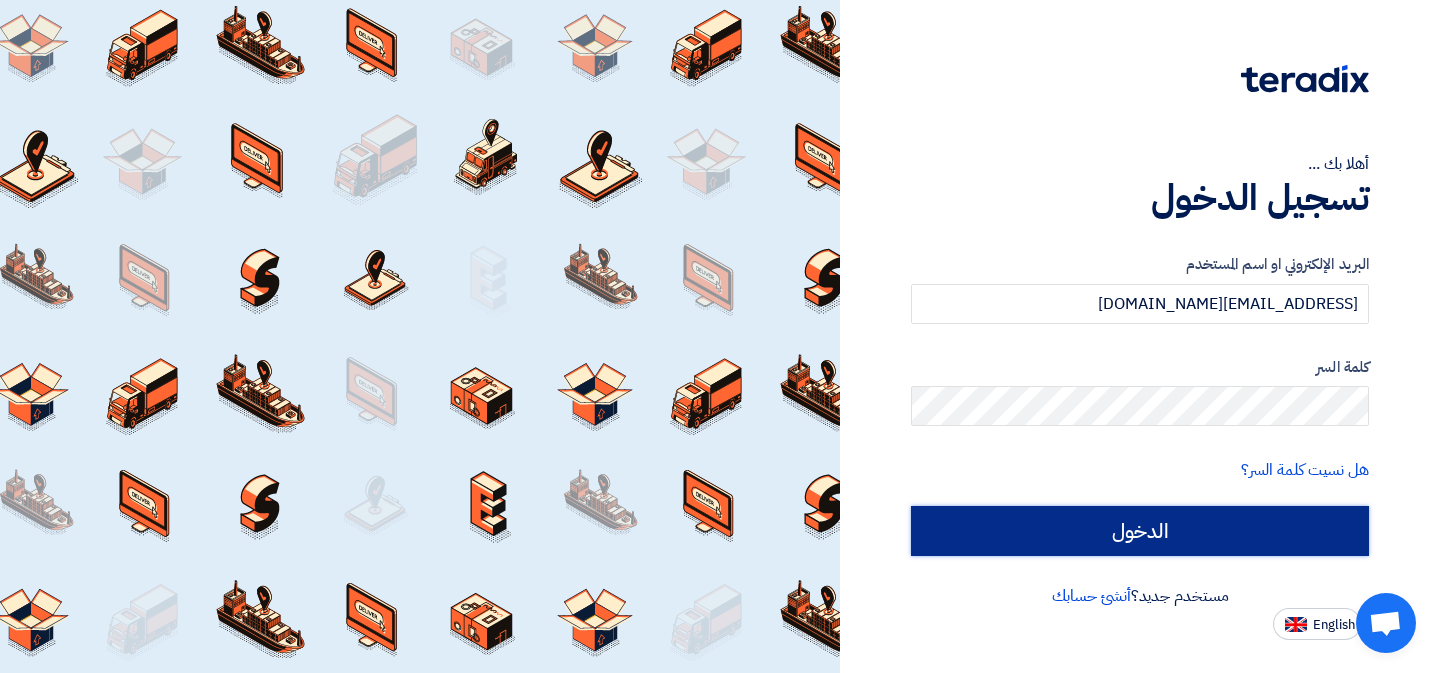 click on "الدخول" 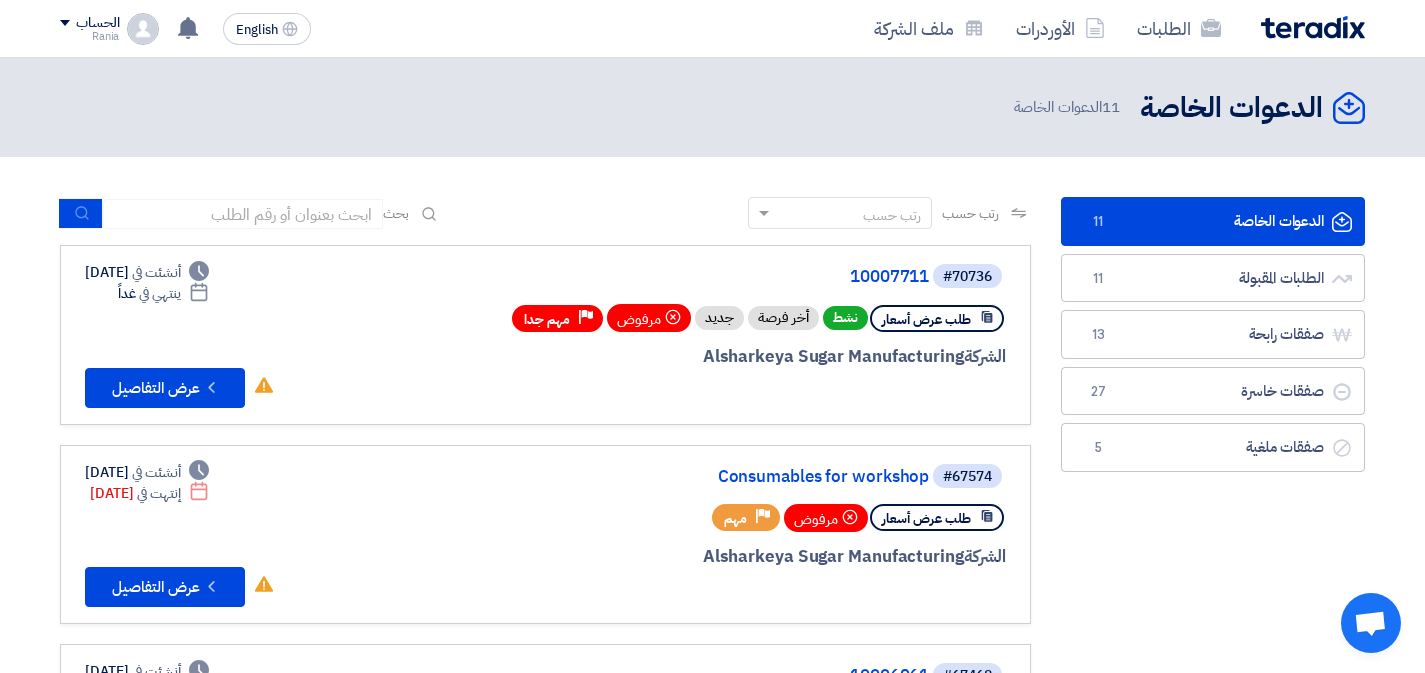 click on "الدعوات الخاصة
الدعوات الخاصة
11" 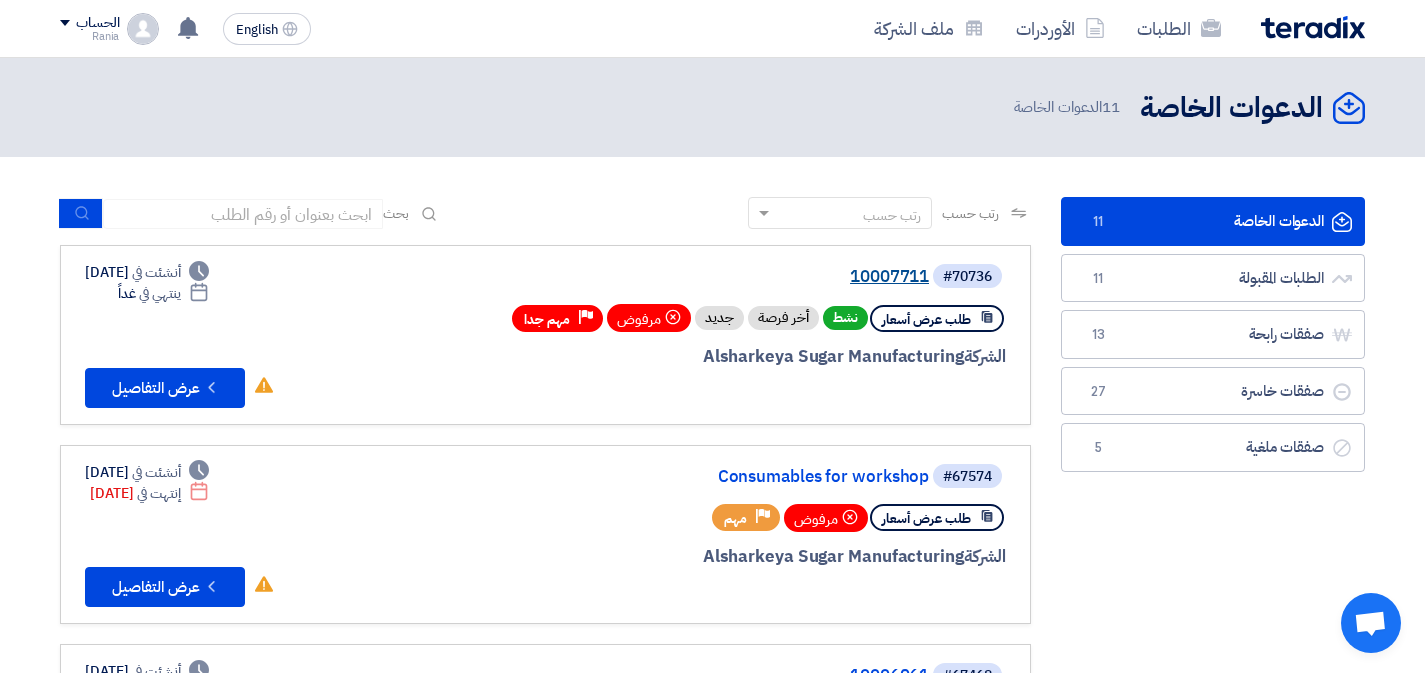 click on "10007711" 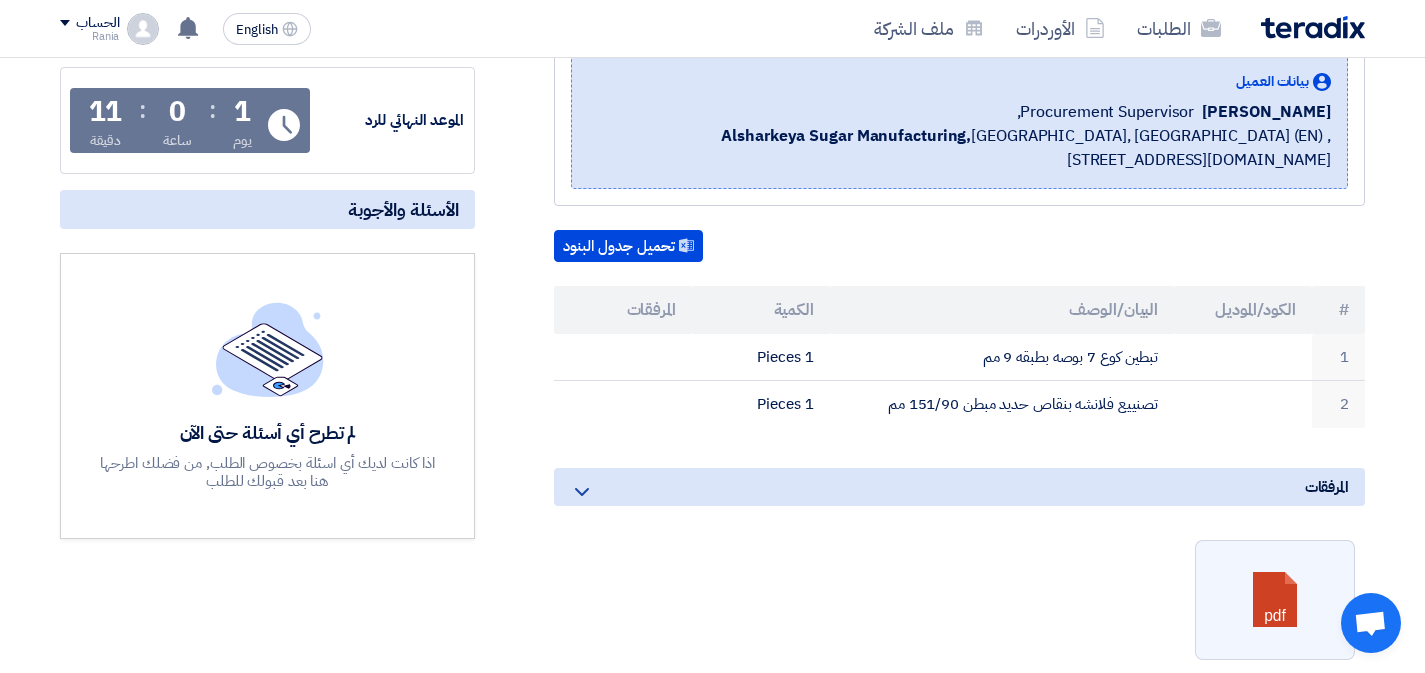 scroll, scrollTop: 0, scrollLeft: 0, axis: both 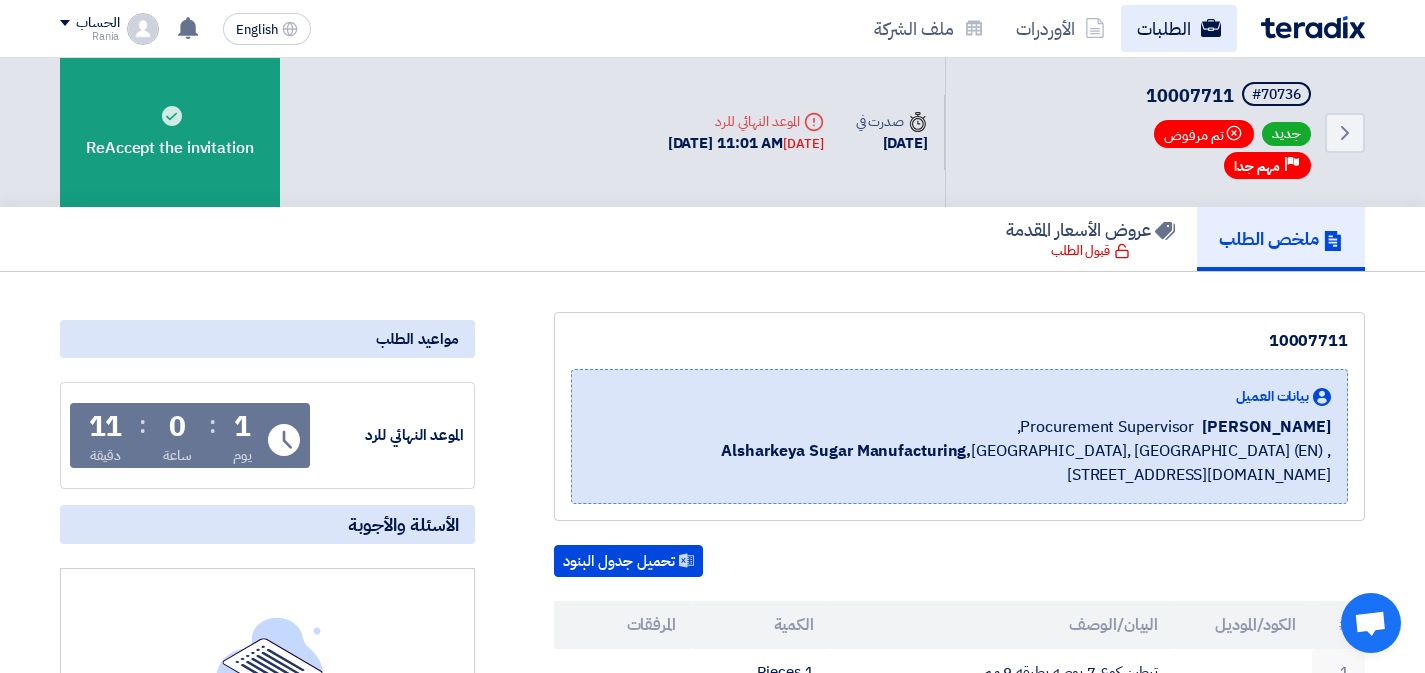 click on "الطلبات" 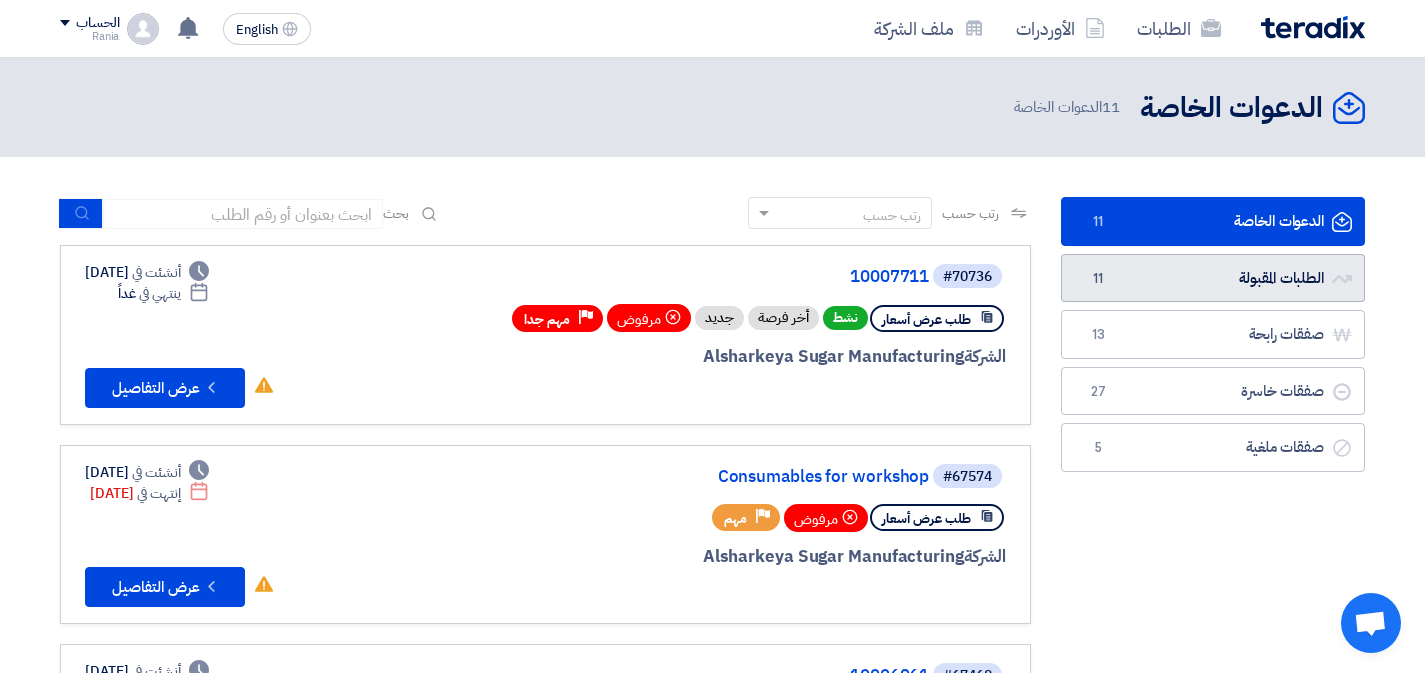 click on "الطلبات المقبولة
الطلبات المقبولة
11" 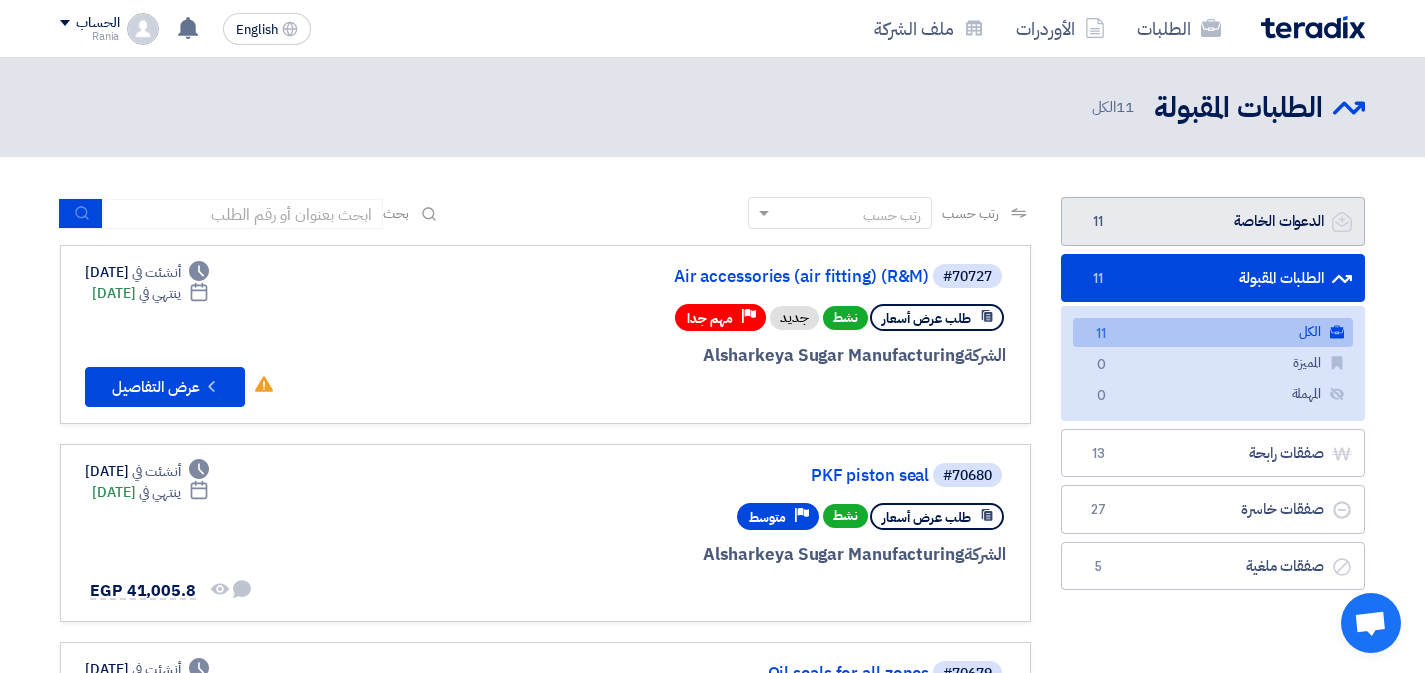 click on "الدعوات الخاصة
الدعوات الخاصة
11" 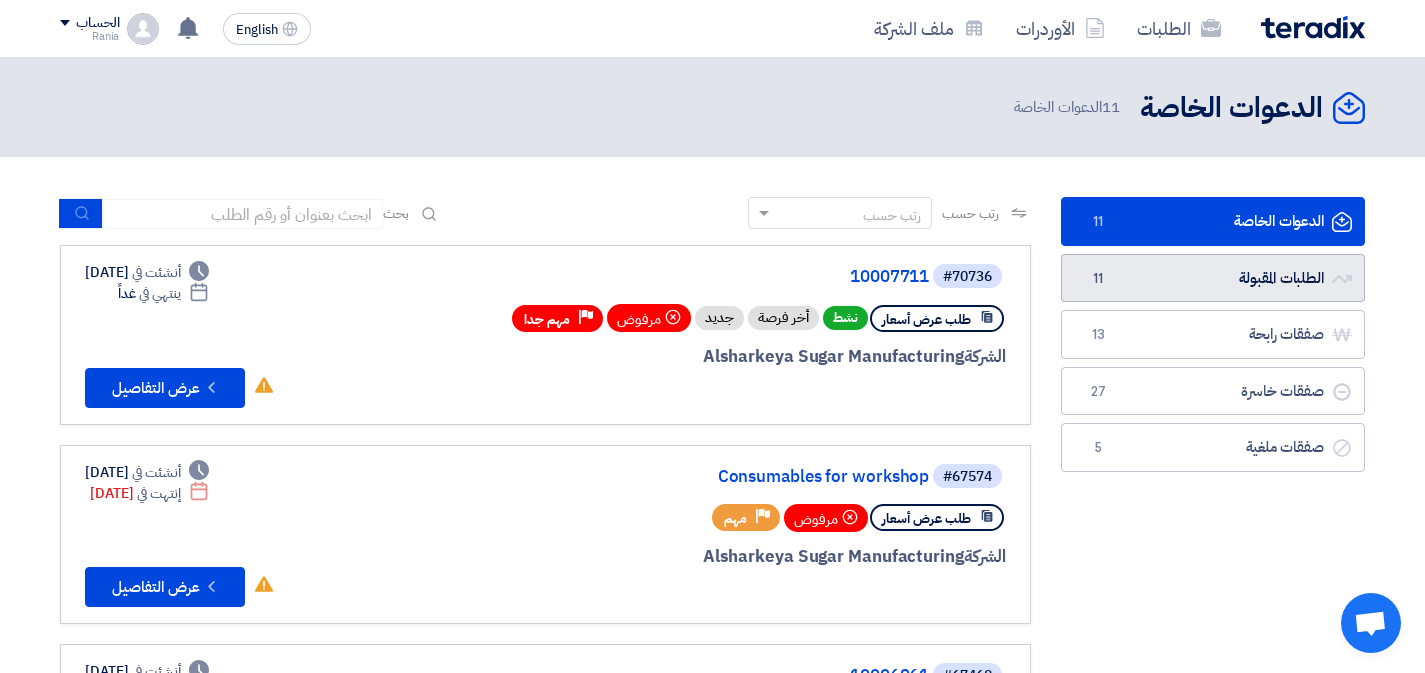 click on "الطلبات المقبولة
الطلبات المقبولة
11" 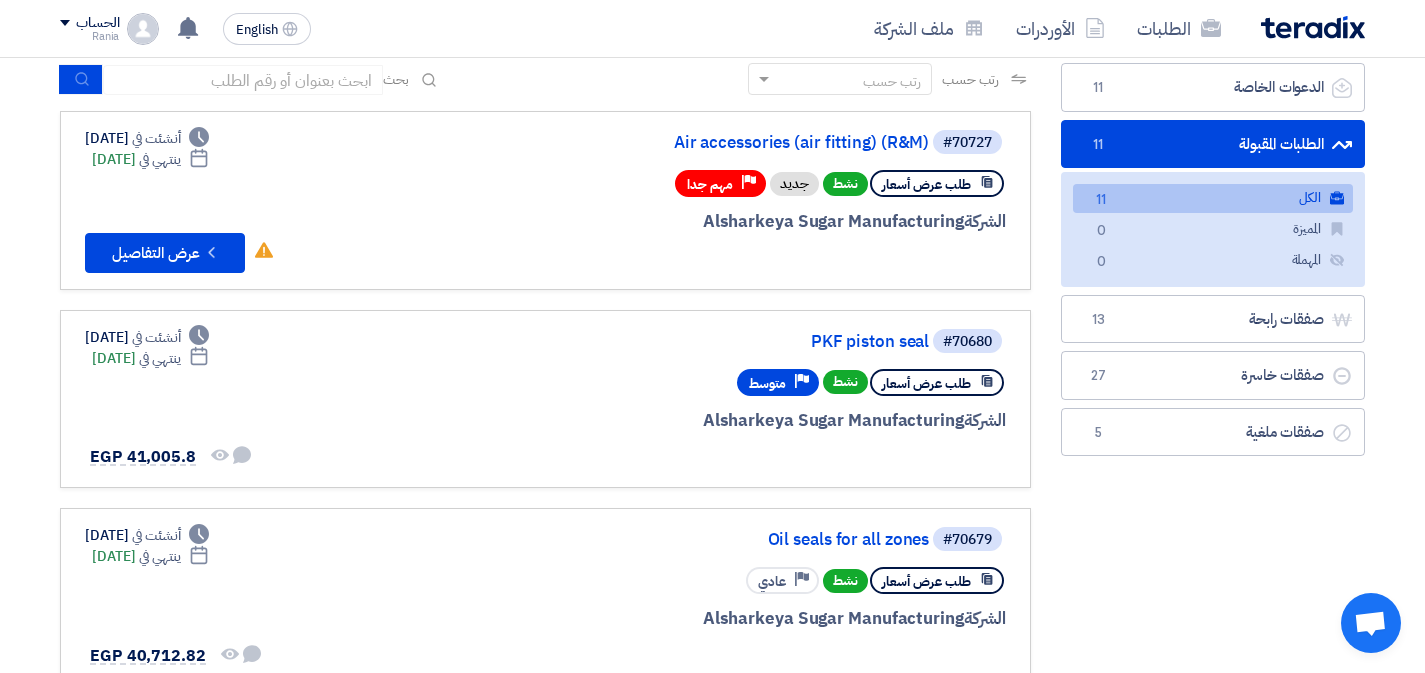 scroll, scrollTop: 132, scrollLeft: 0, axis: vertical 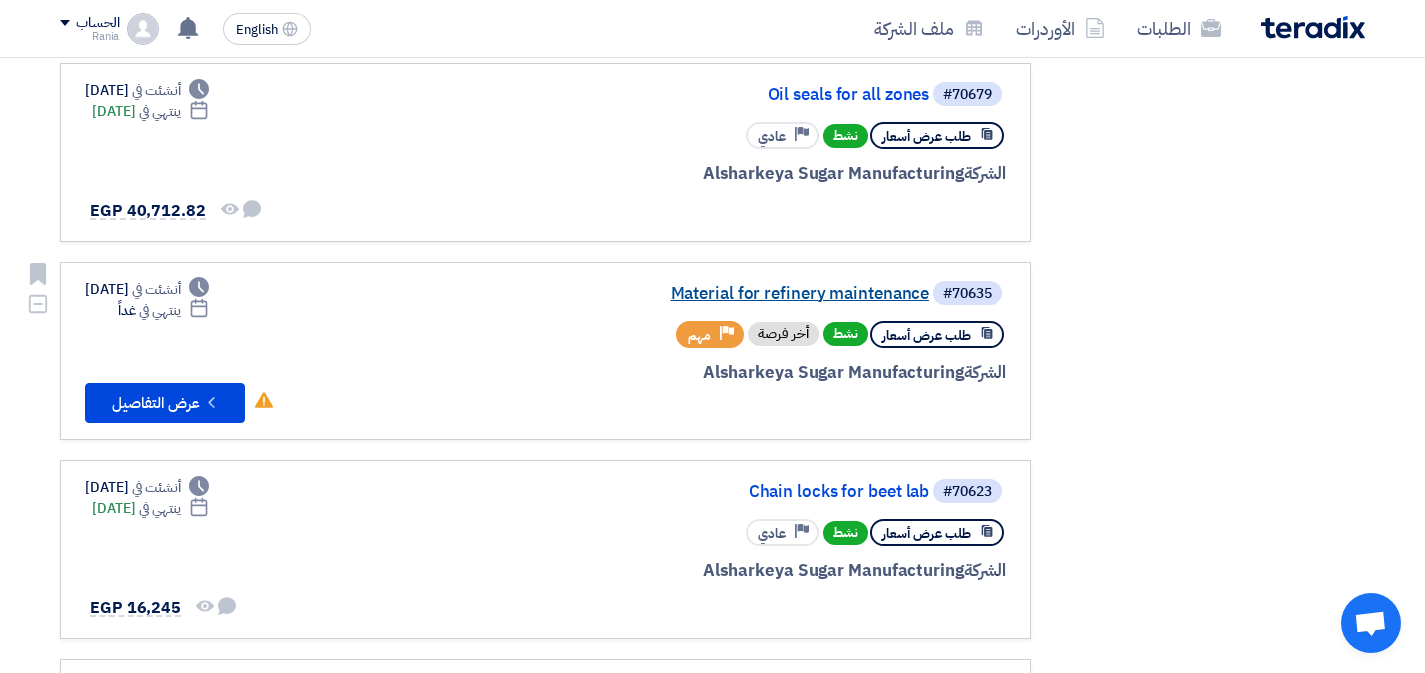 click on "Material for refinery maintenance" 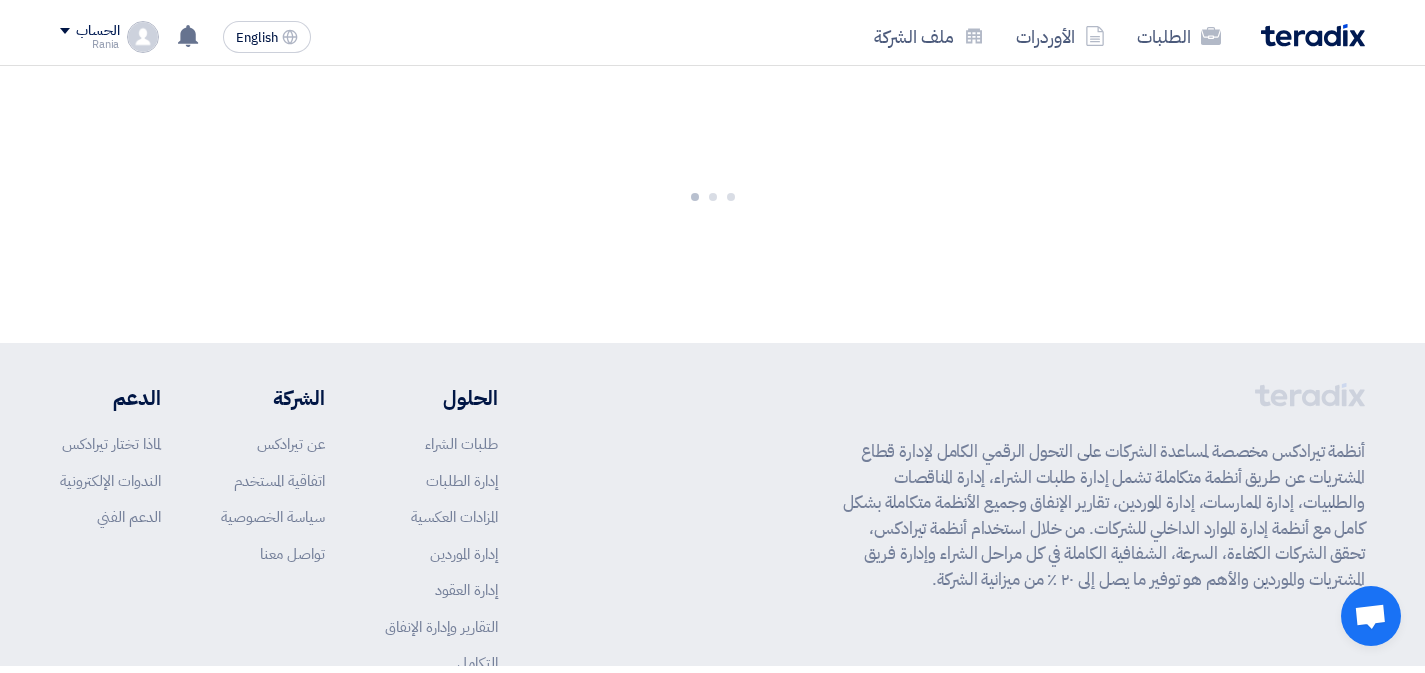 scroll, scrollTop: 0, scrollLeft: 0, axis: both 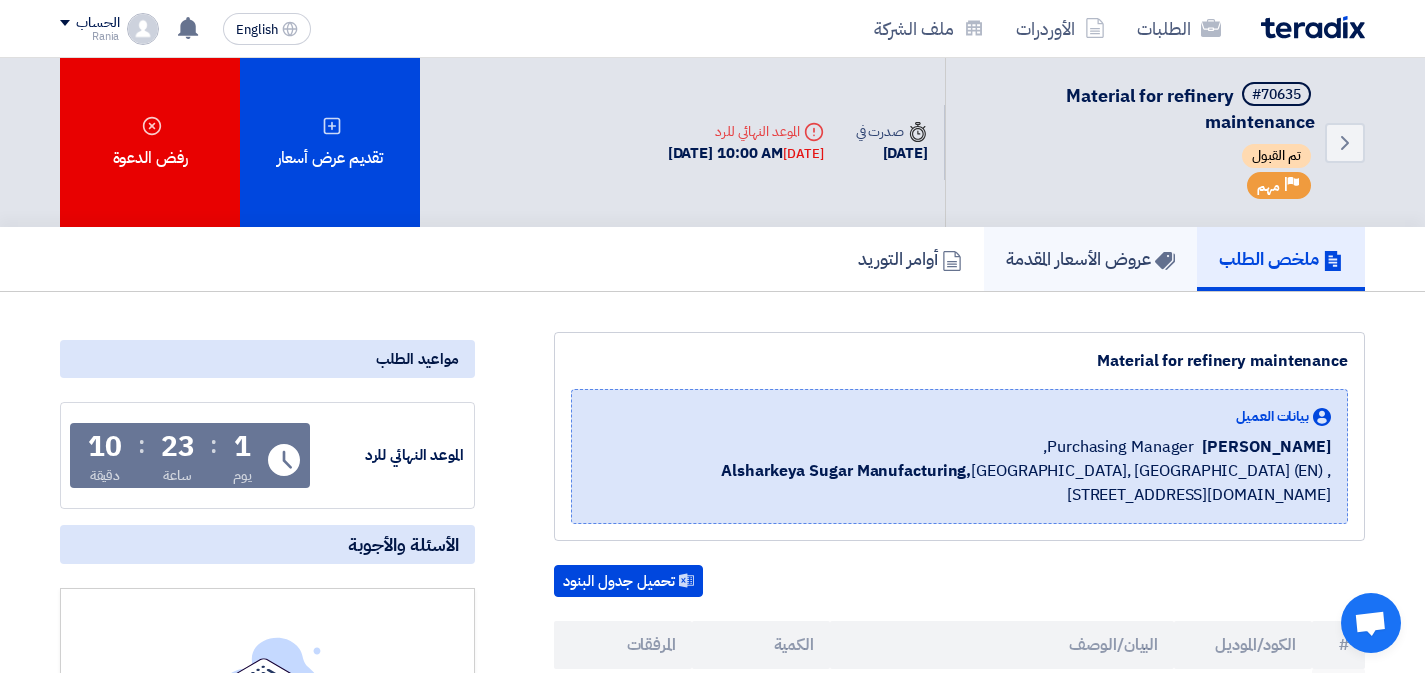 click on "عروض الأسعار المقدمة" 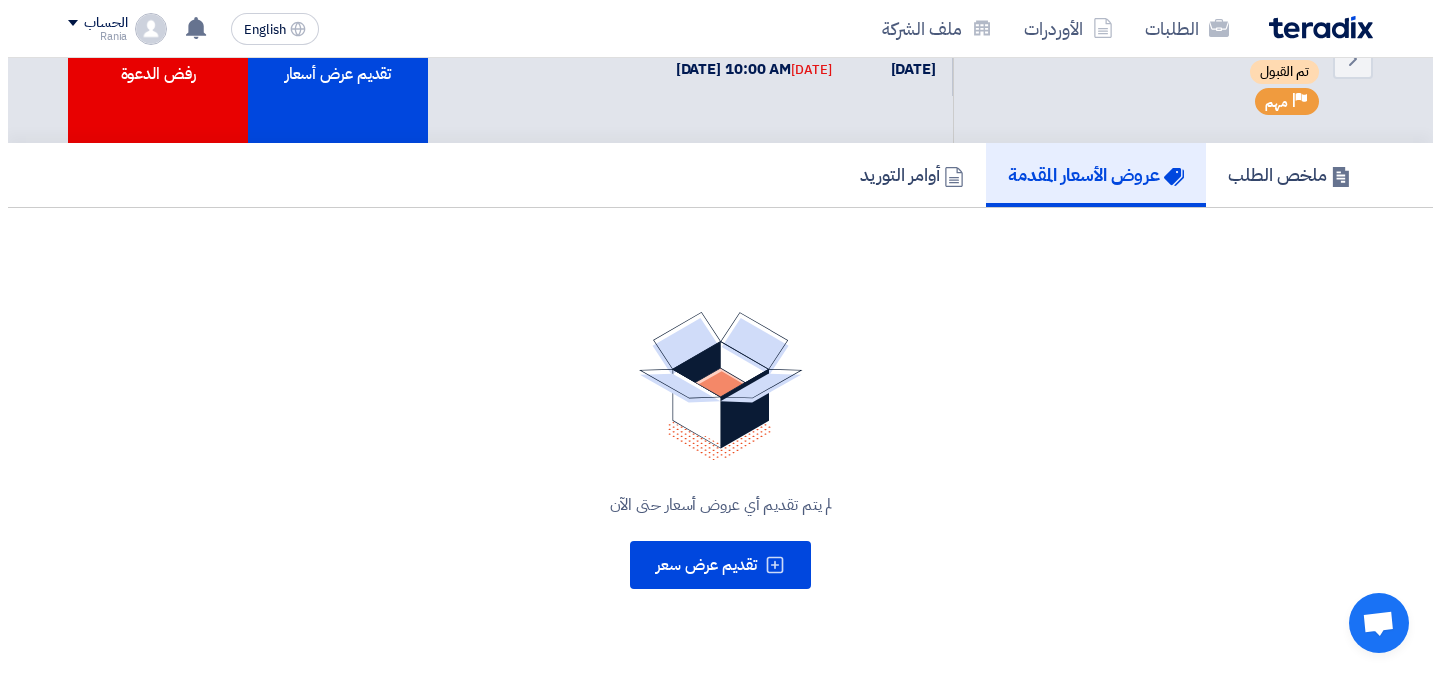 scroll, scrollTop: 53, scrollLeft: 0, axis: vertical 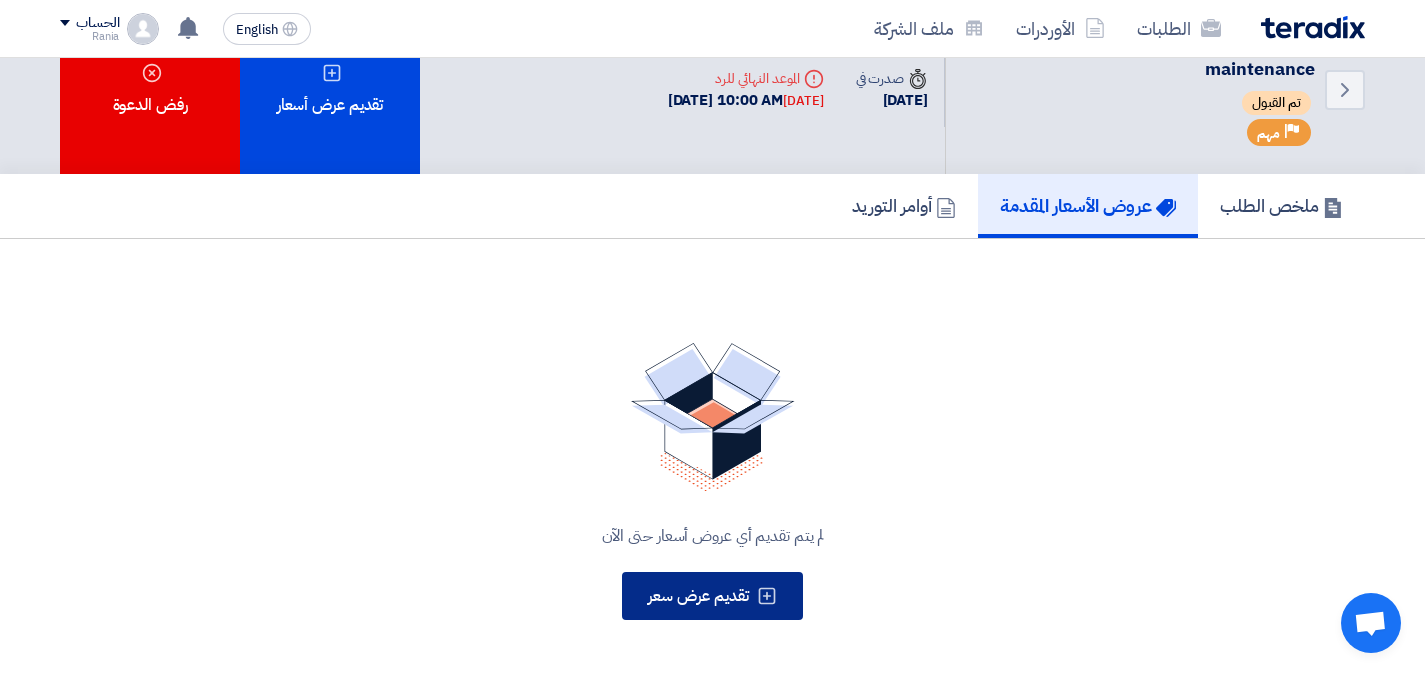 click on "تقديم عرض سعر" 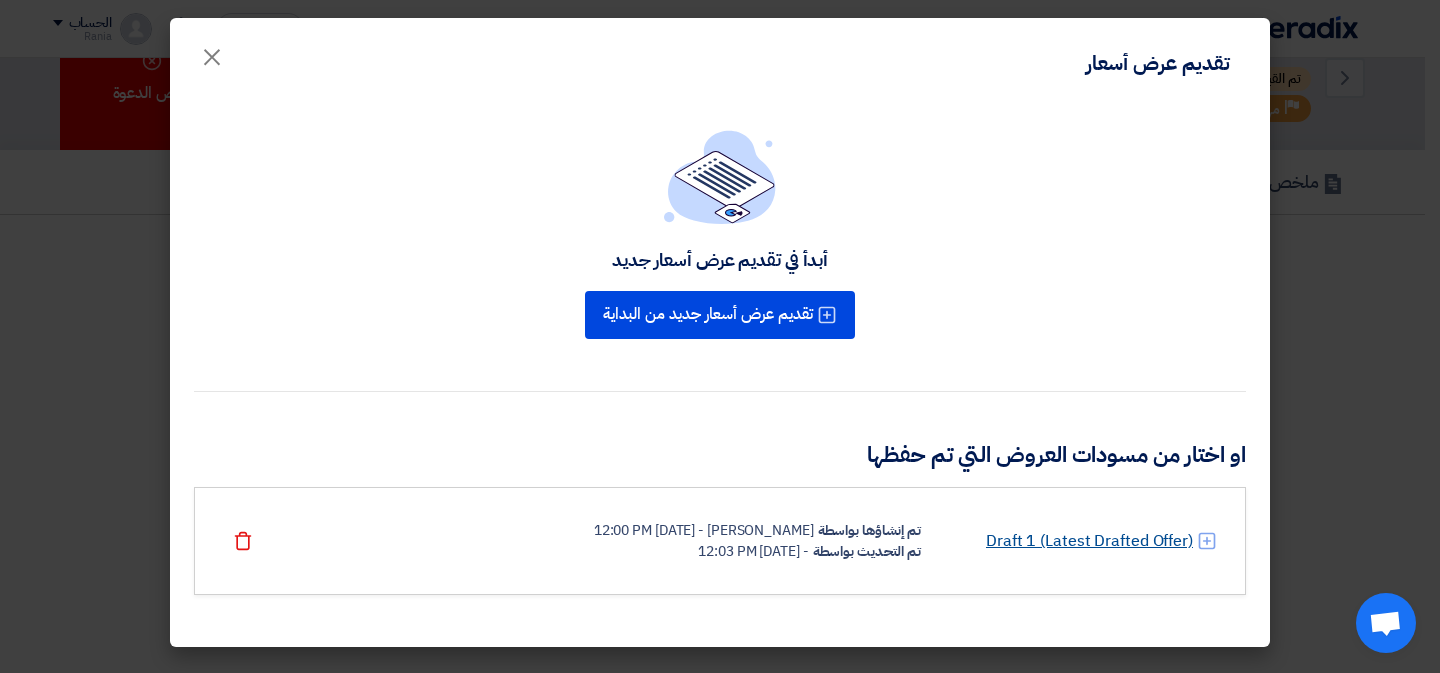 click on "Draft 1 (Latest Drafted Offer)" 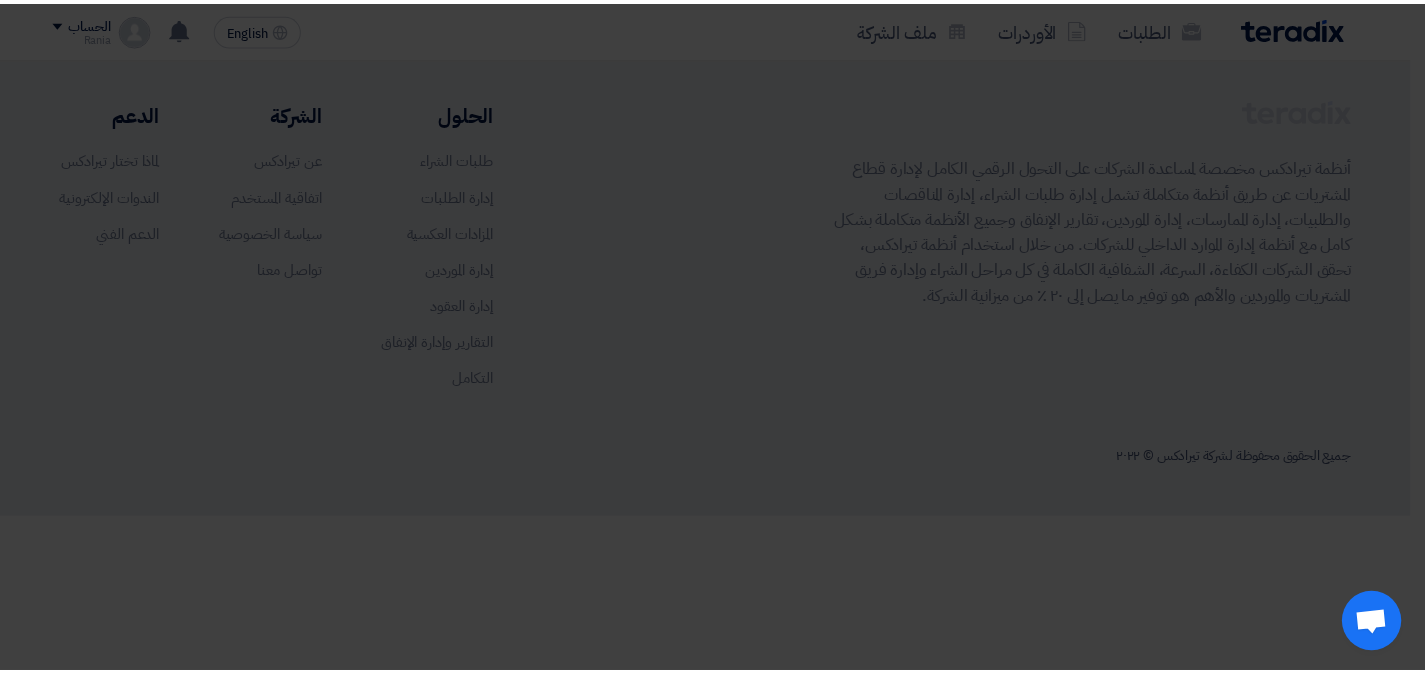 scroll, scrollTop: 0, scrollLeft: 0, axis: both 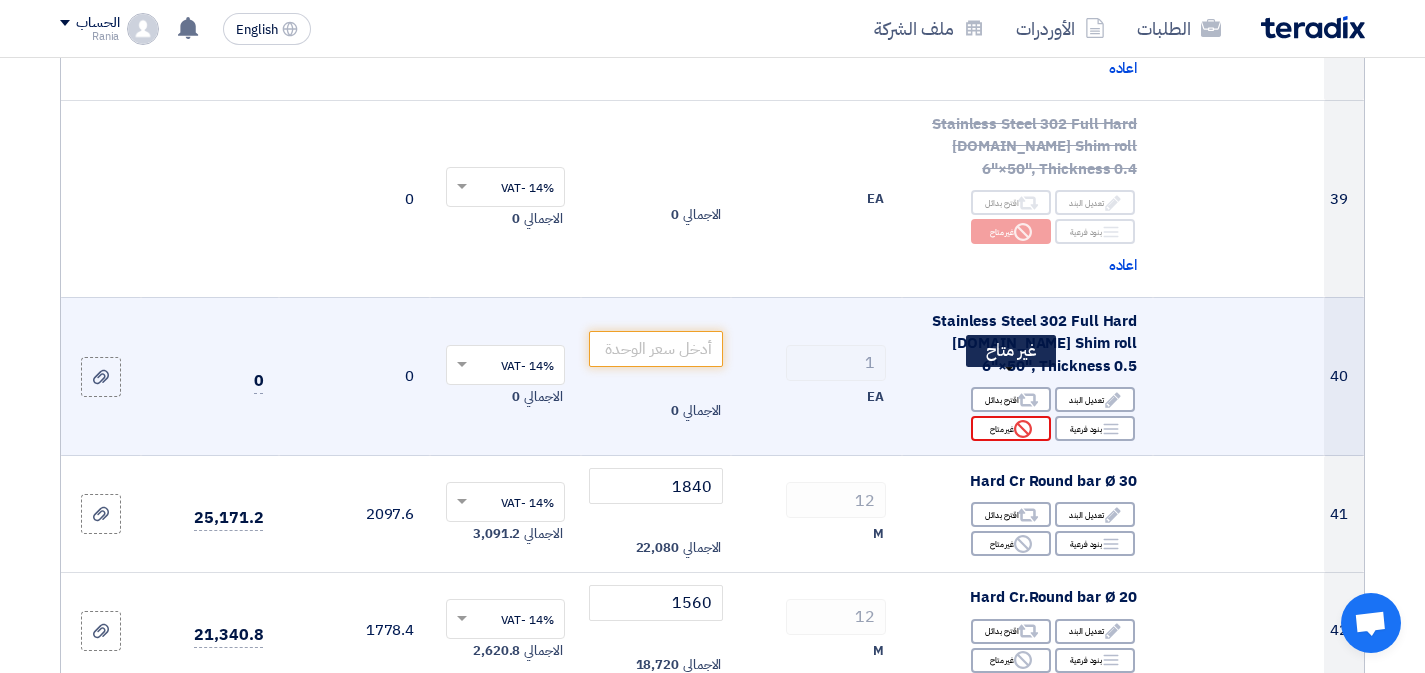 click on "Reject
غير متاح" 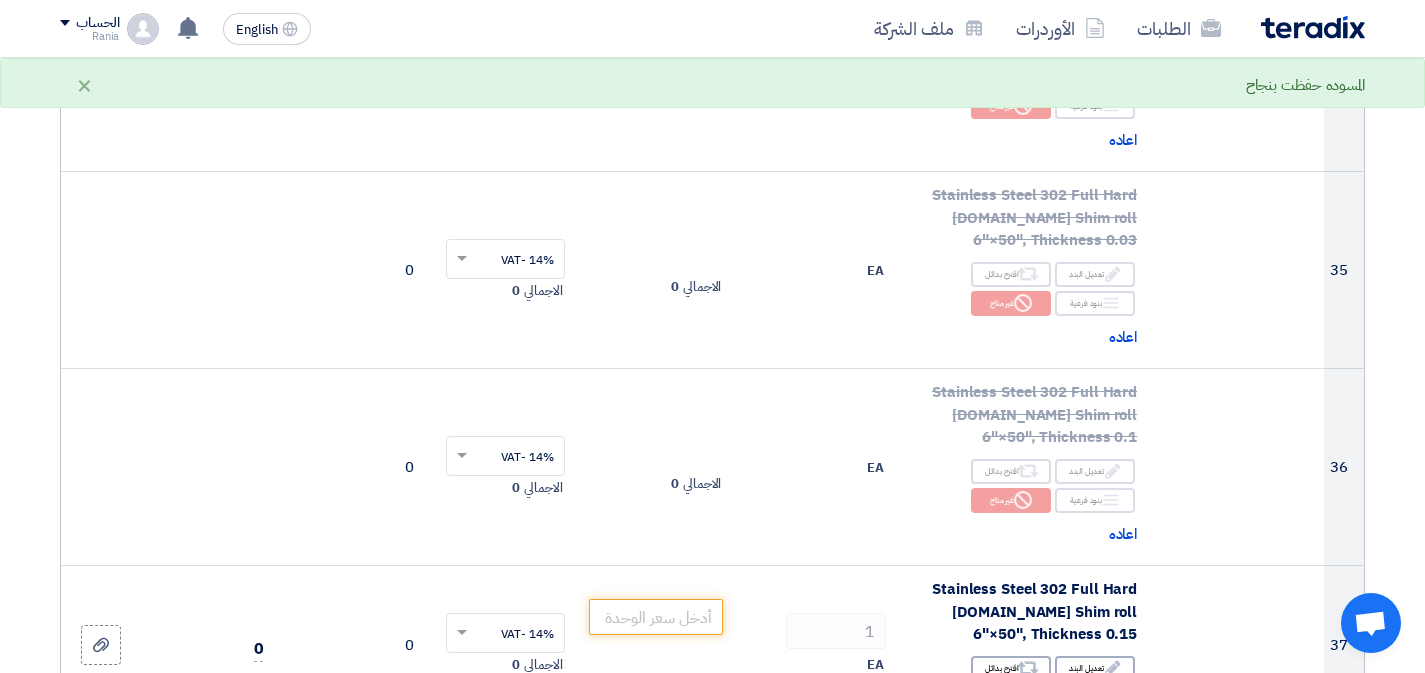 scroll, scrollTop: 5740, scrollLeft: 0, axis: vertical 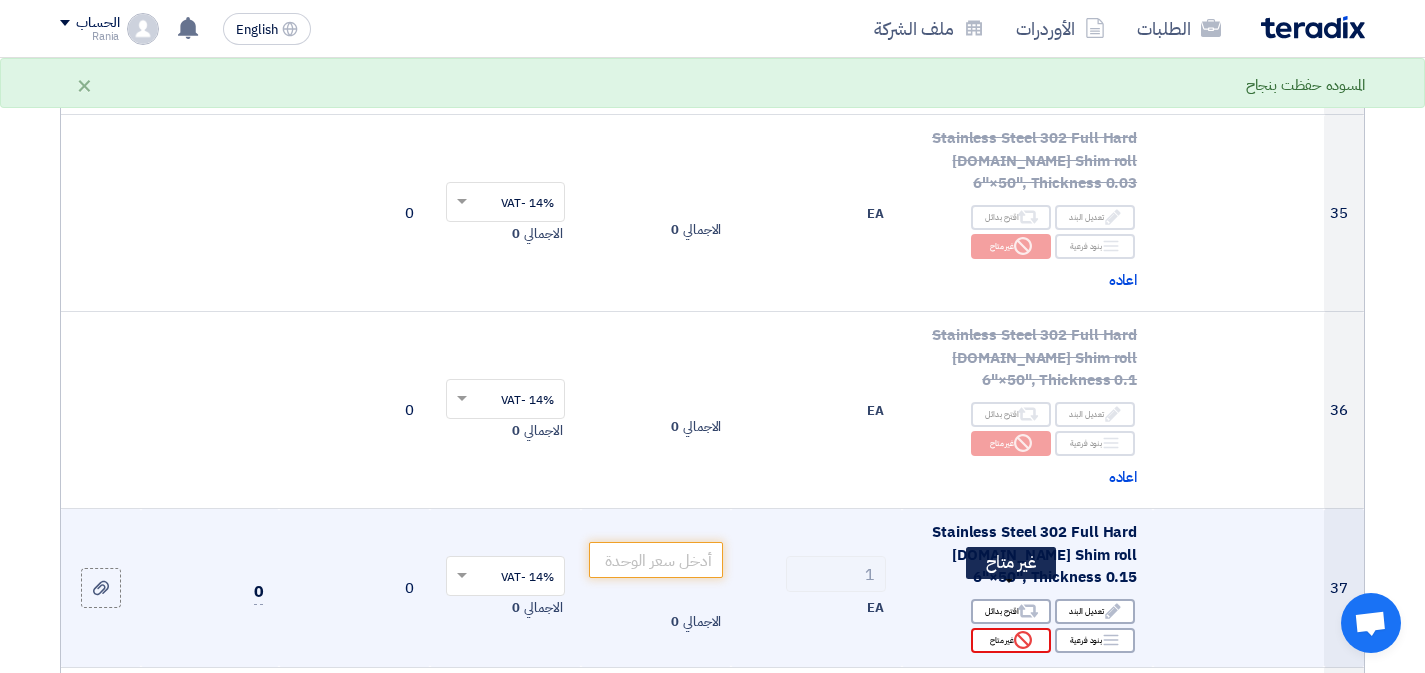 click on "Reject" 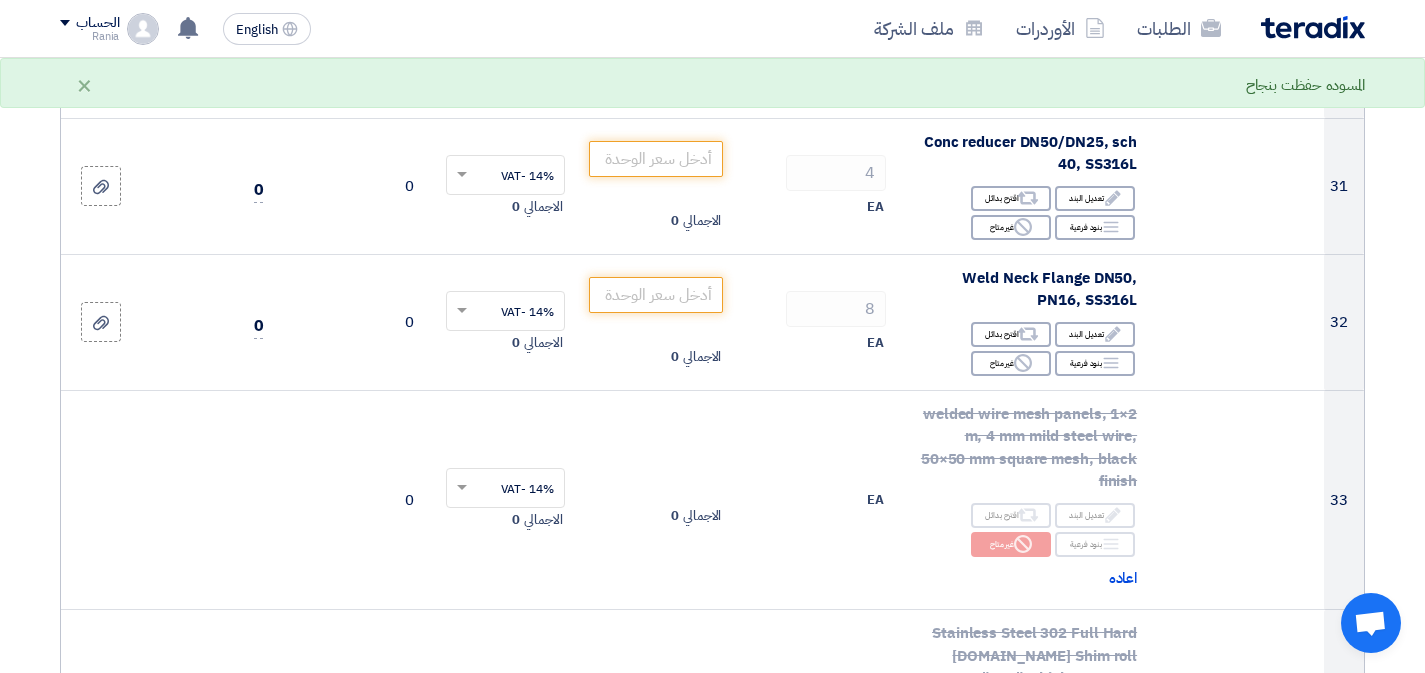 scroll, scrollTop: 5012, scrollLeft: 0, axis: vertical 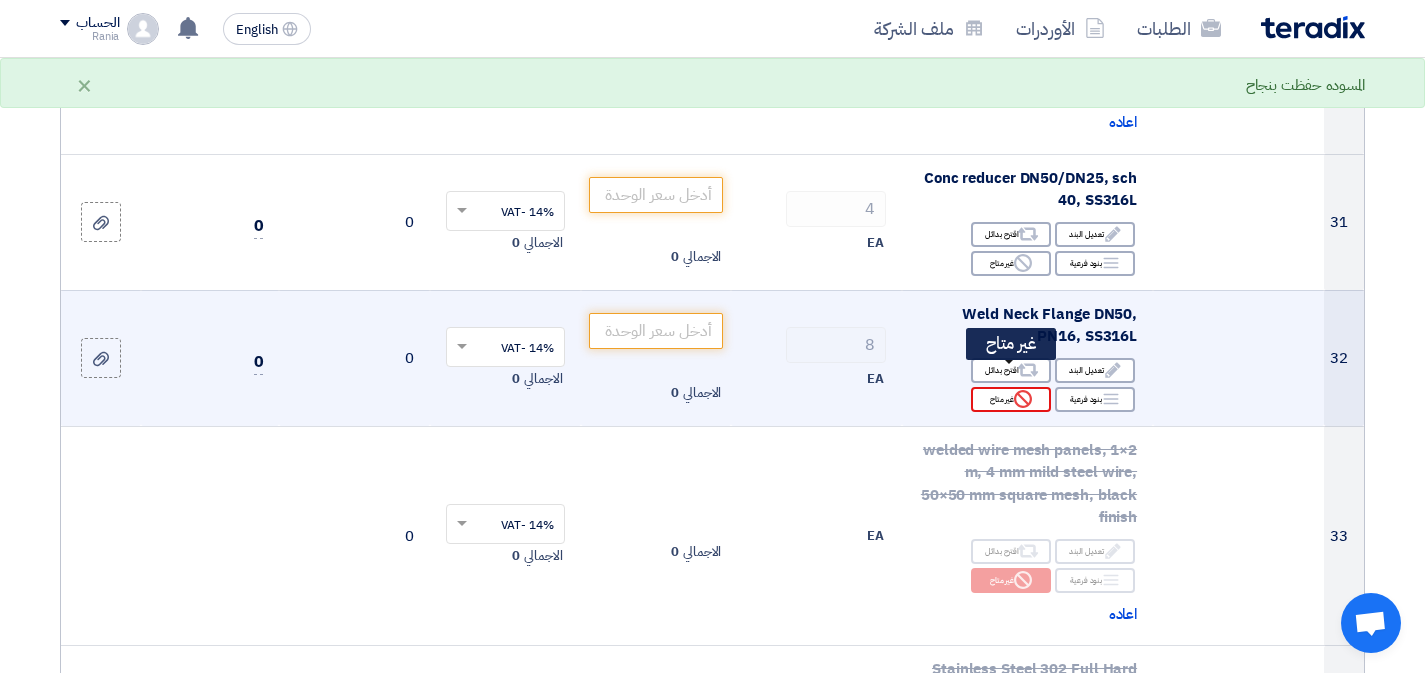 click on "Reject
غير متاح" 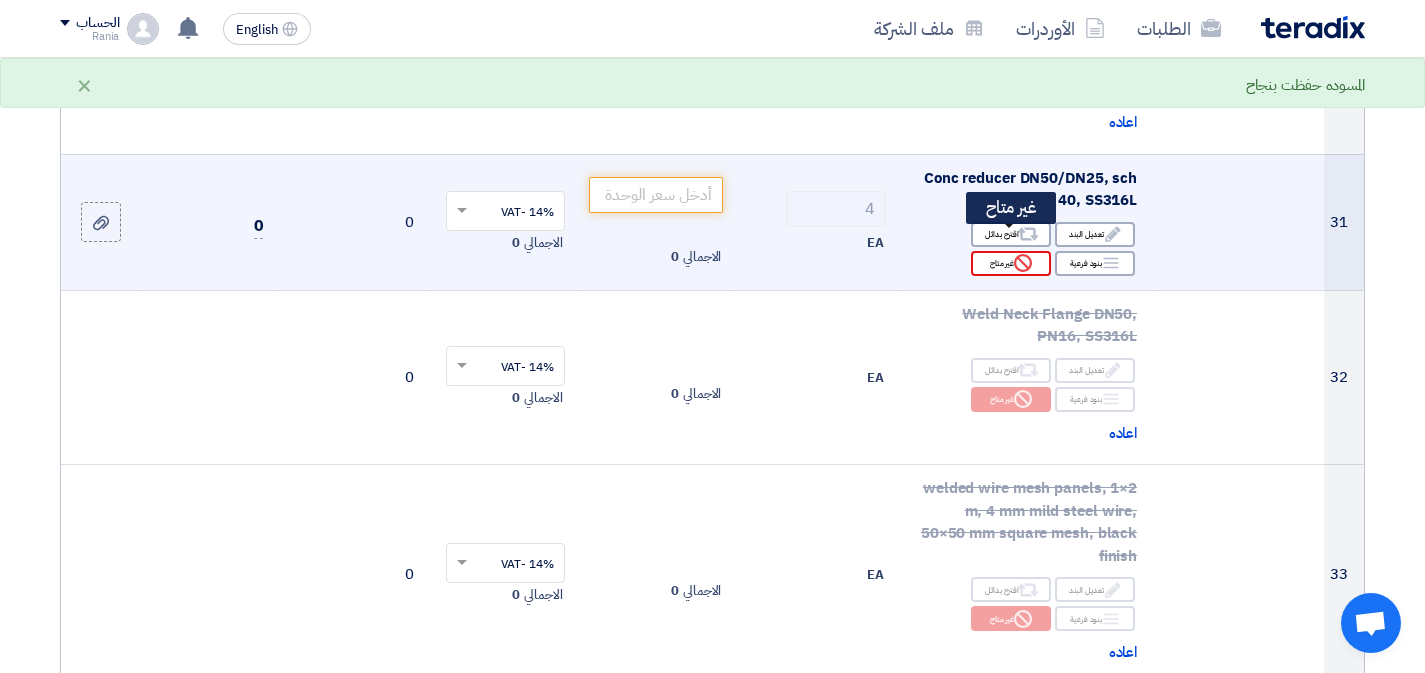 click on "Reject
غير متاح" 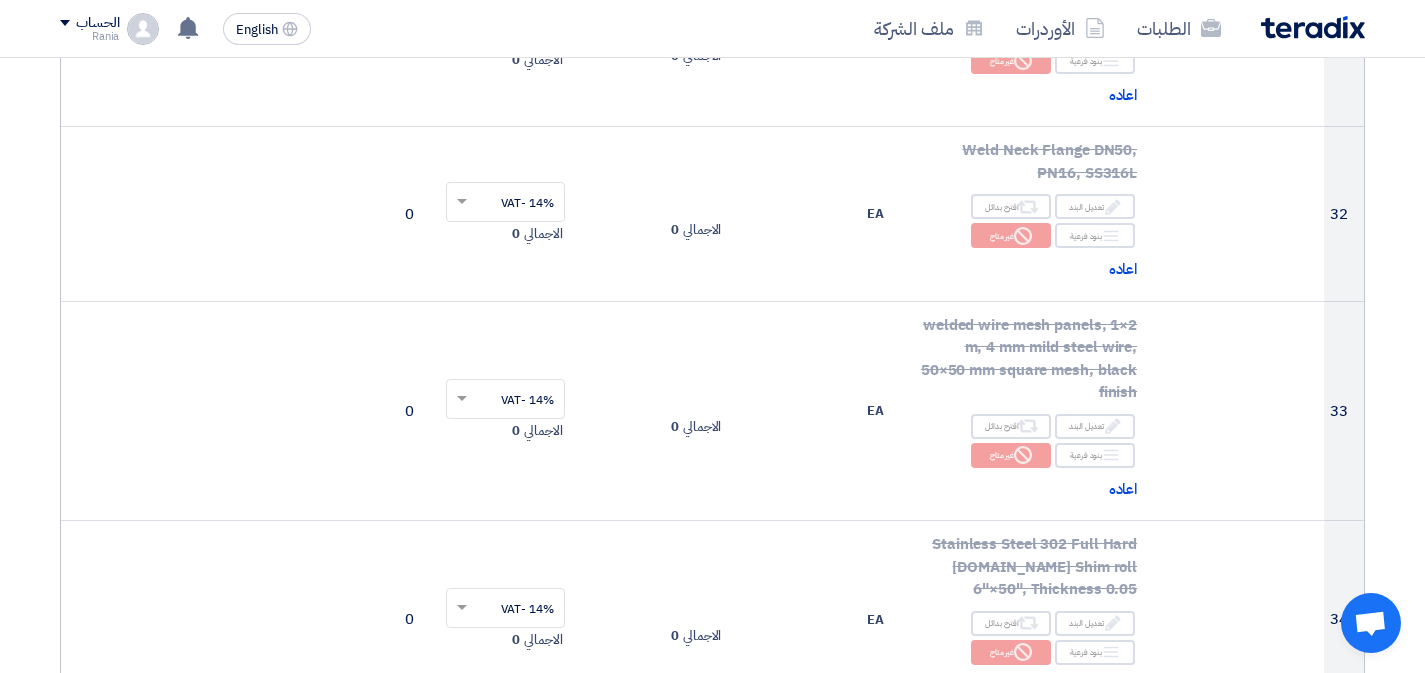 scroll, scrollTop: 5250, scrollLeft: 0, axis: vertical 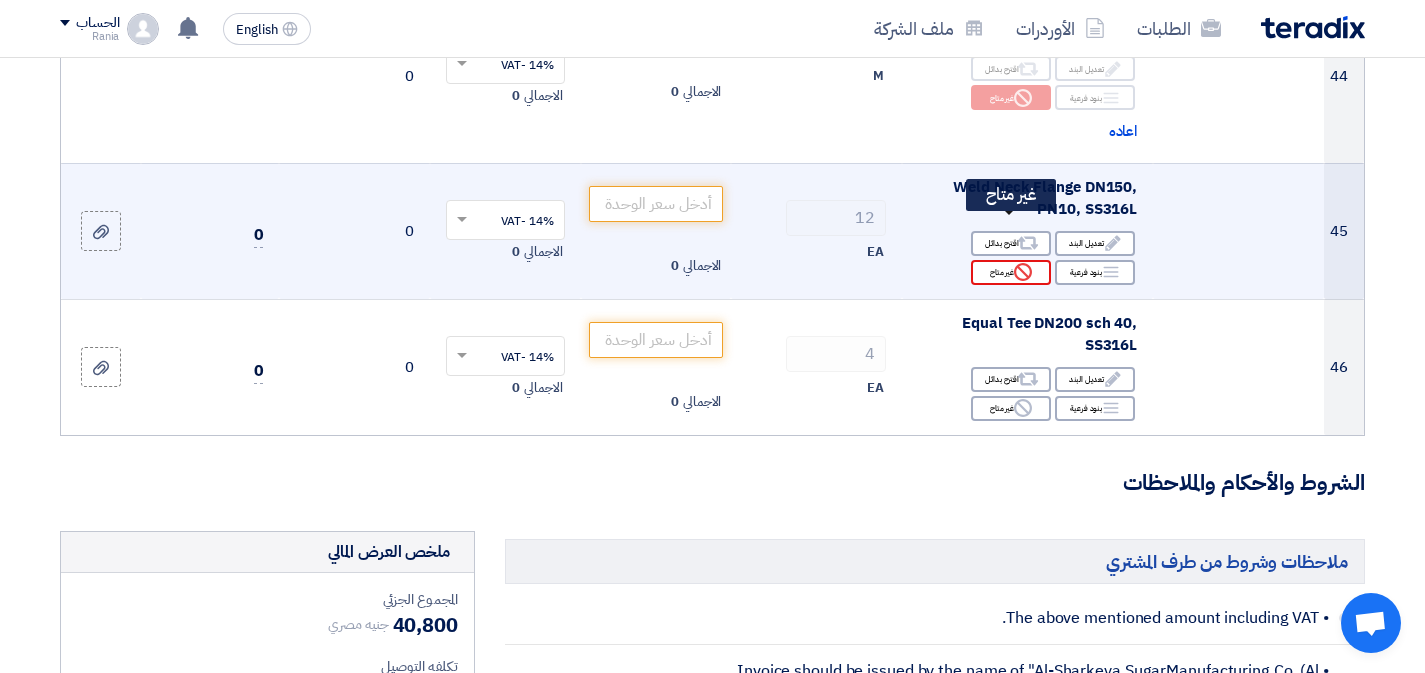 click on "Reject
غير متاح" 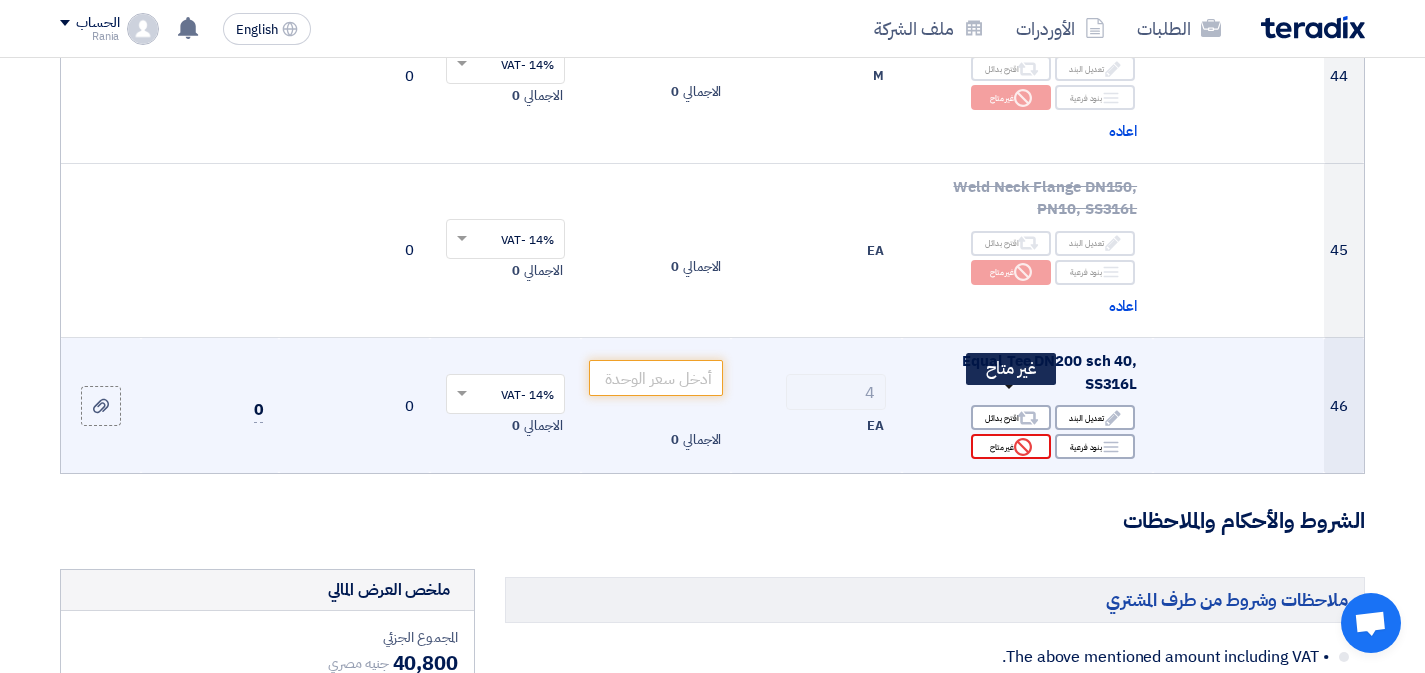click on "Reject
غير متاح" 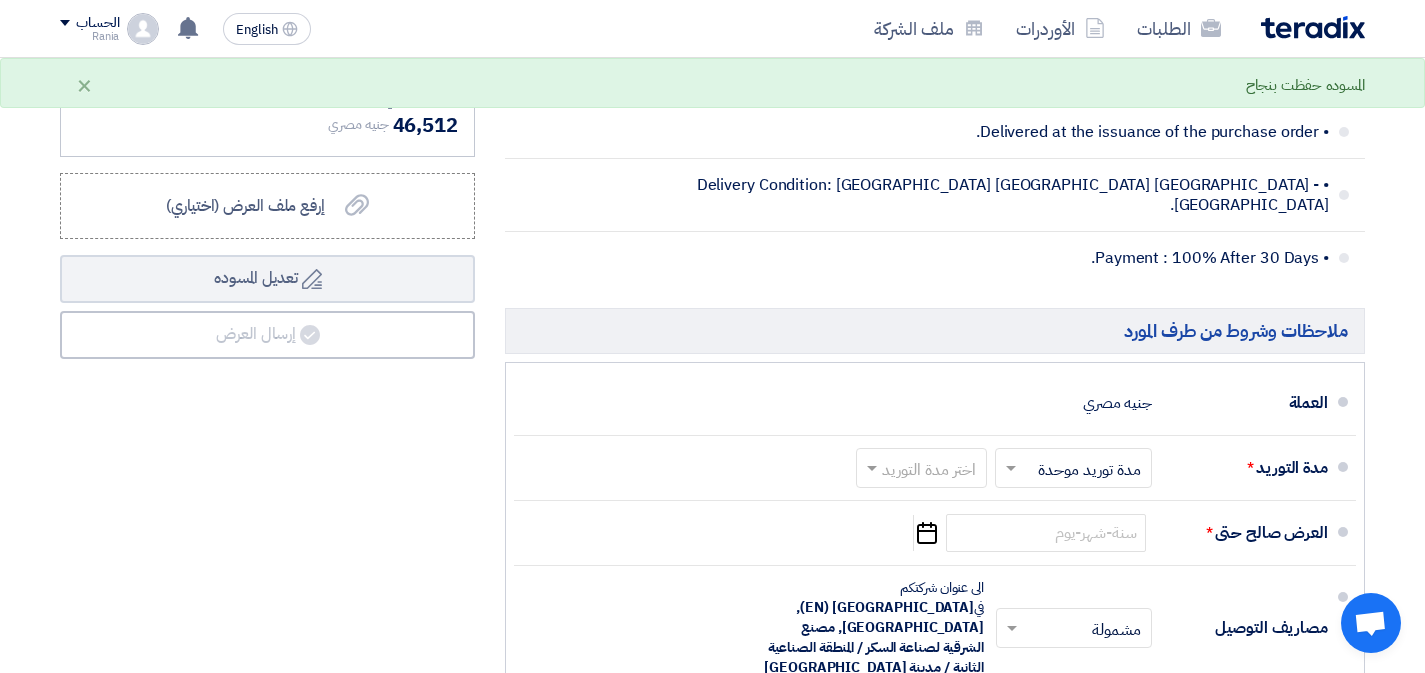 scroll, scrollTop: 8327, scrollLeft: 0, axis: vertical 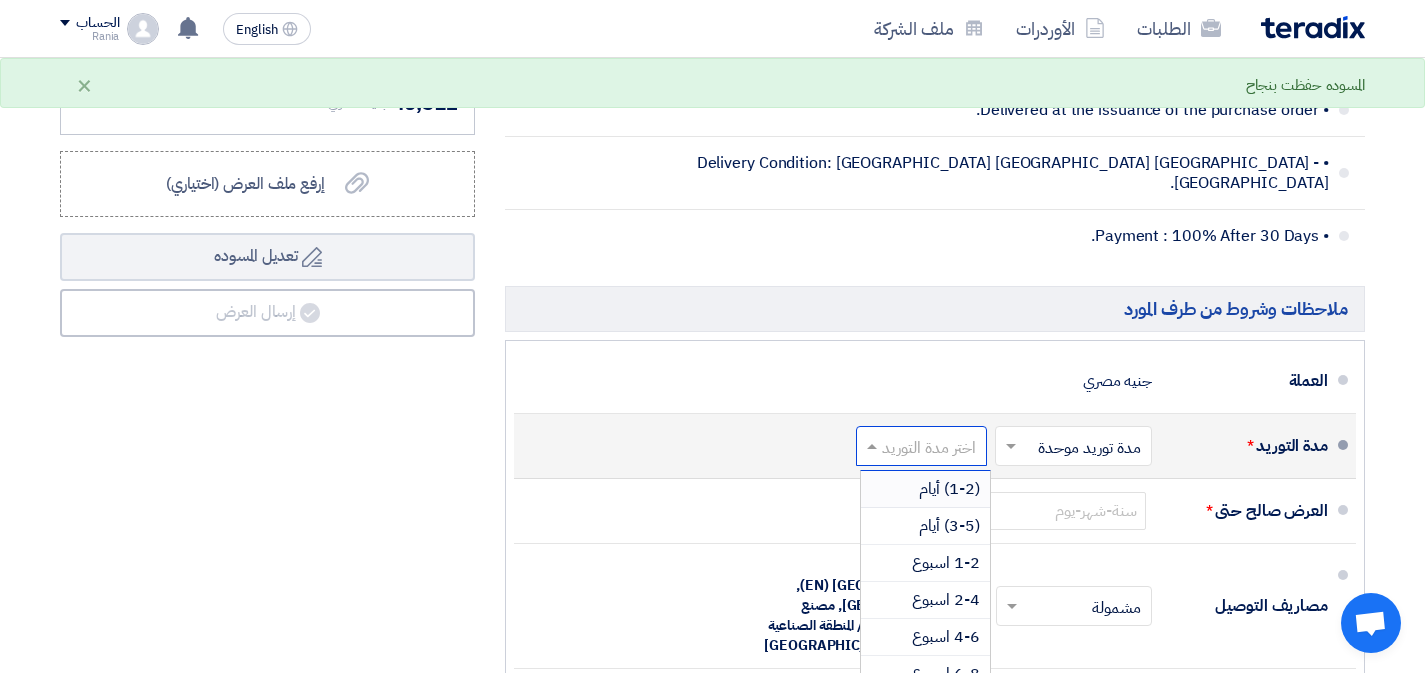 click 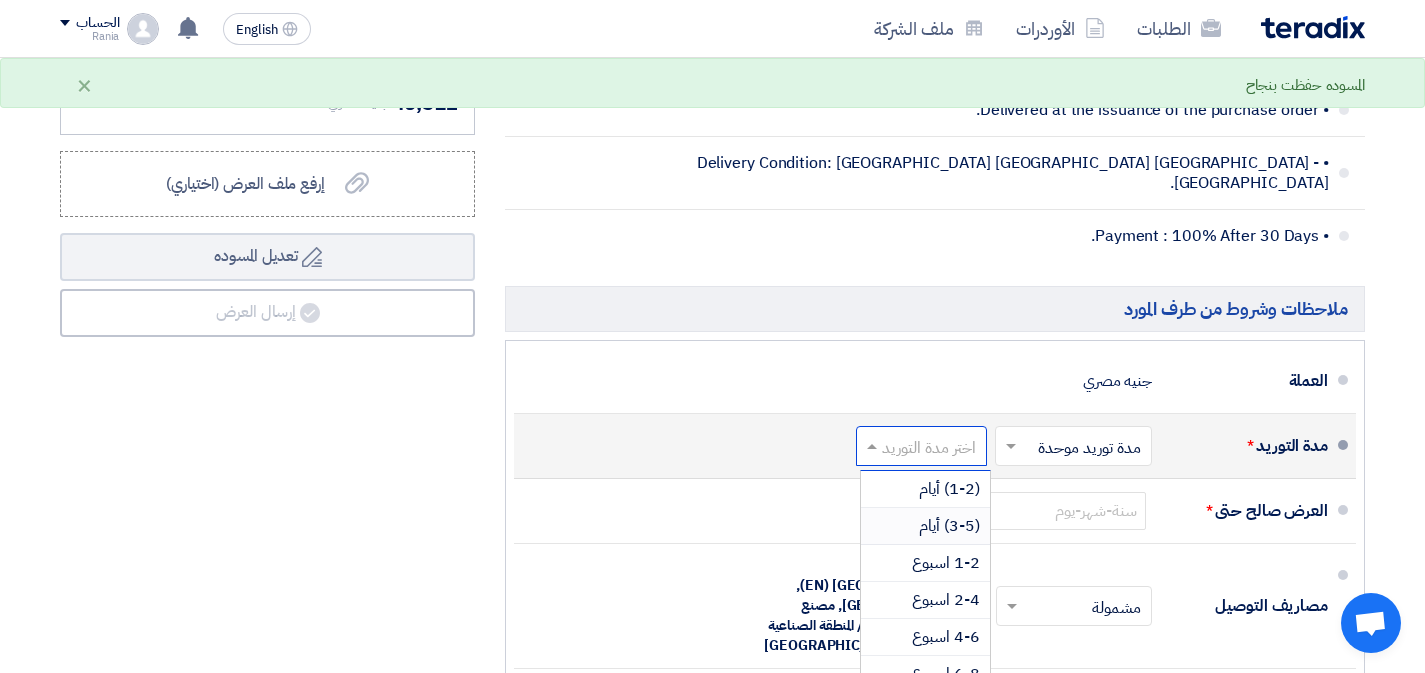 click on "(3-5) أيام" at bounding box center (949, 526) 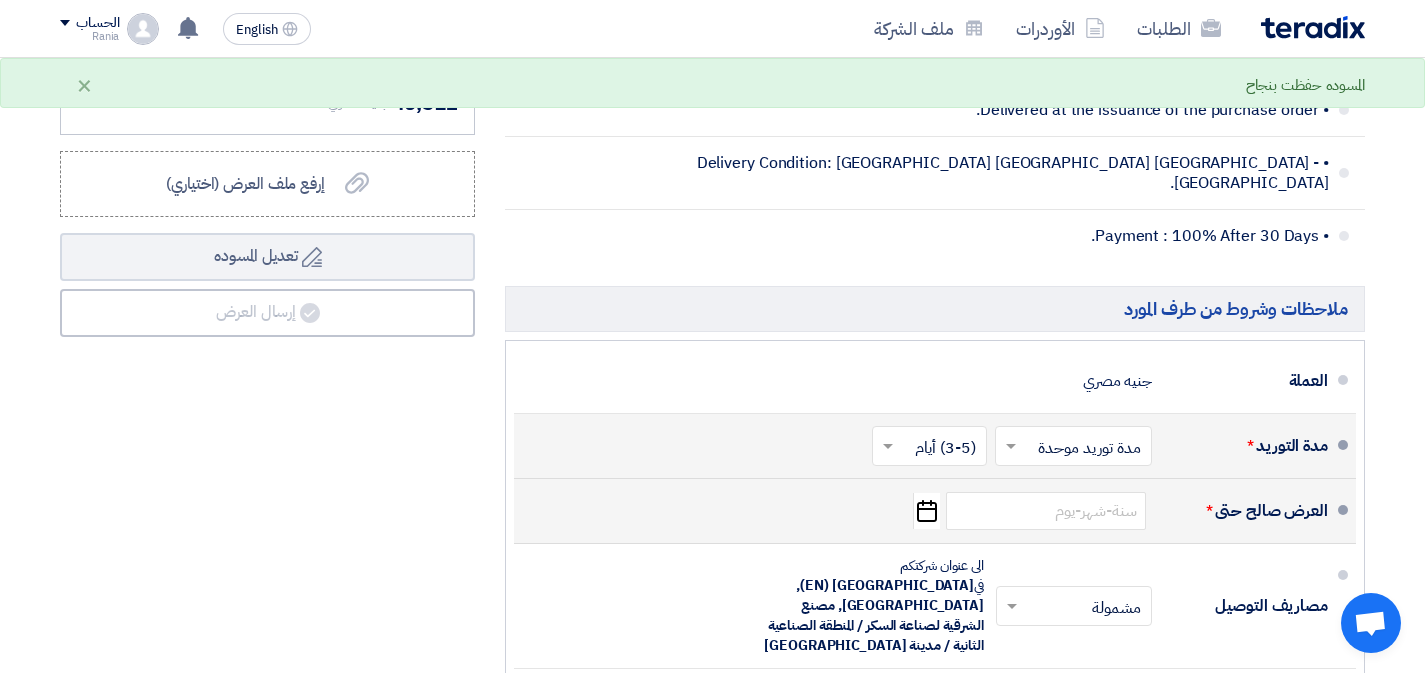 click on "Pick a date" 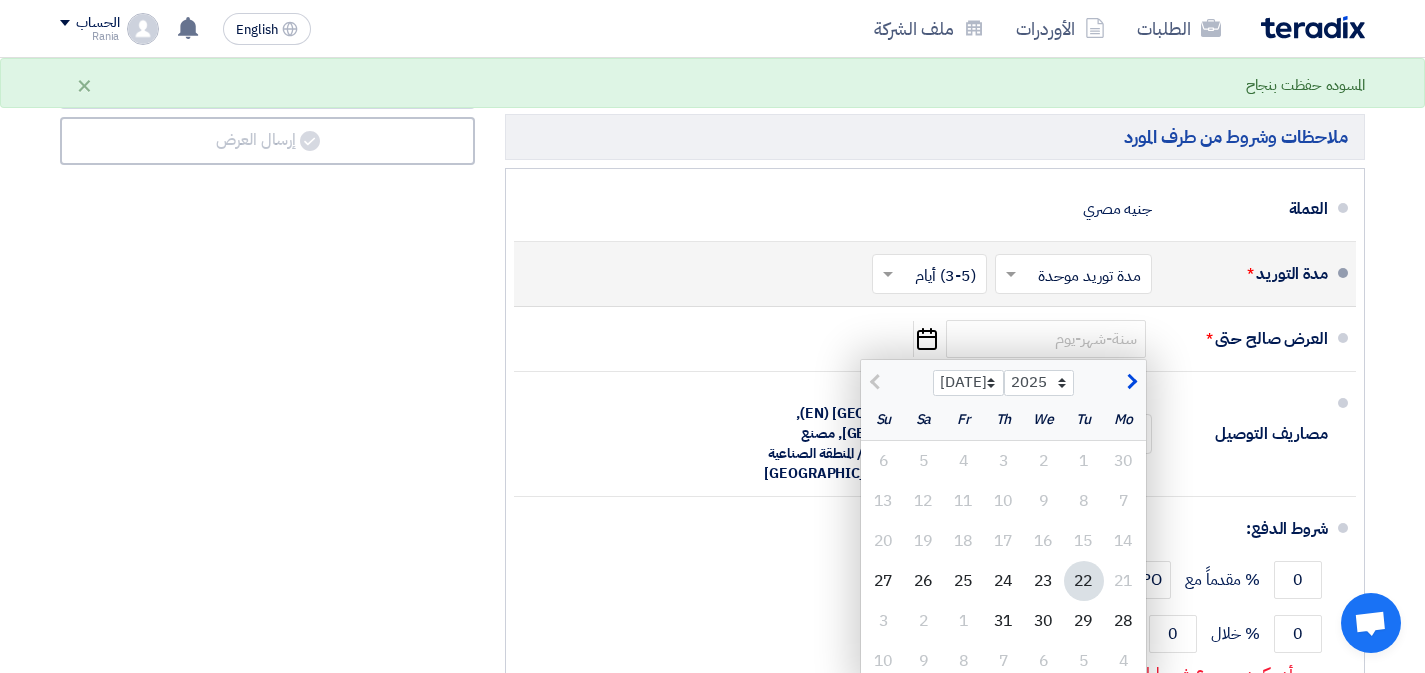 scroll, scrollTop: 8521, scrollLeft: 0, axis: vertical 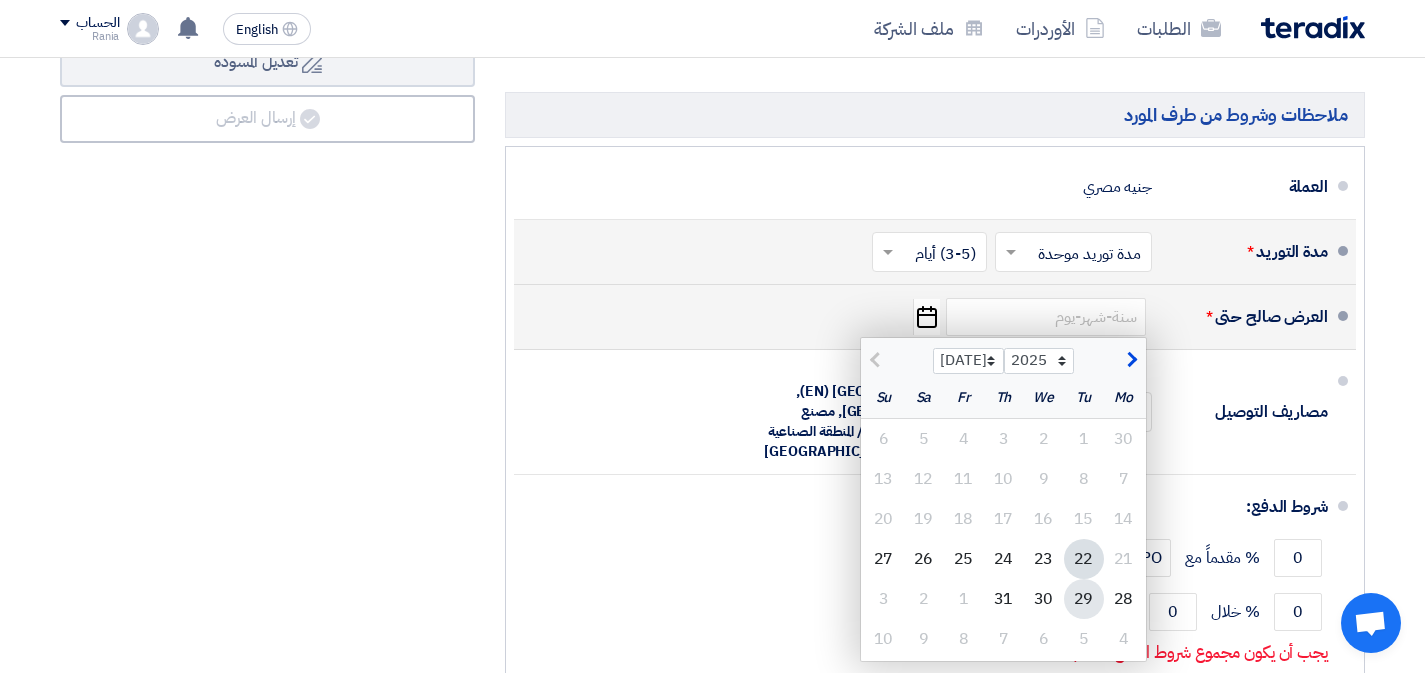 click on "29" 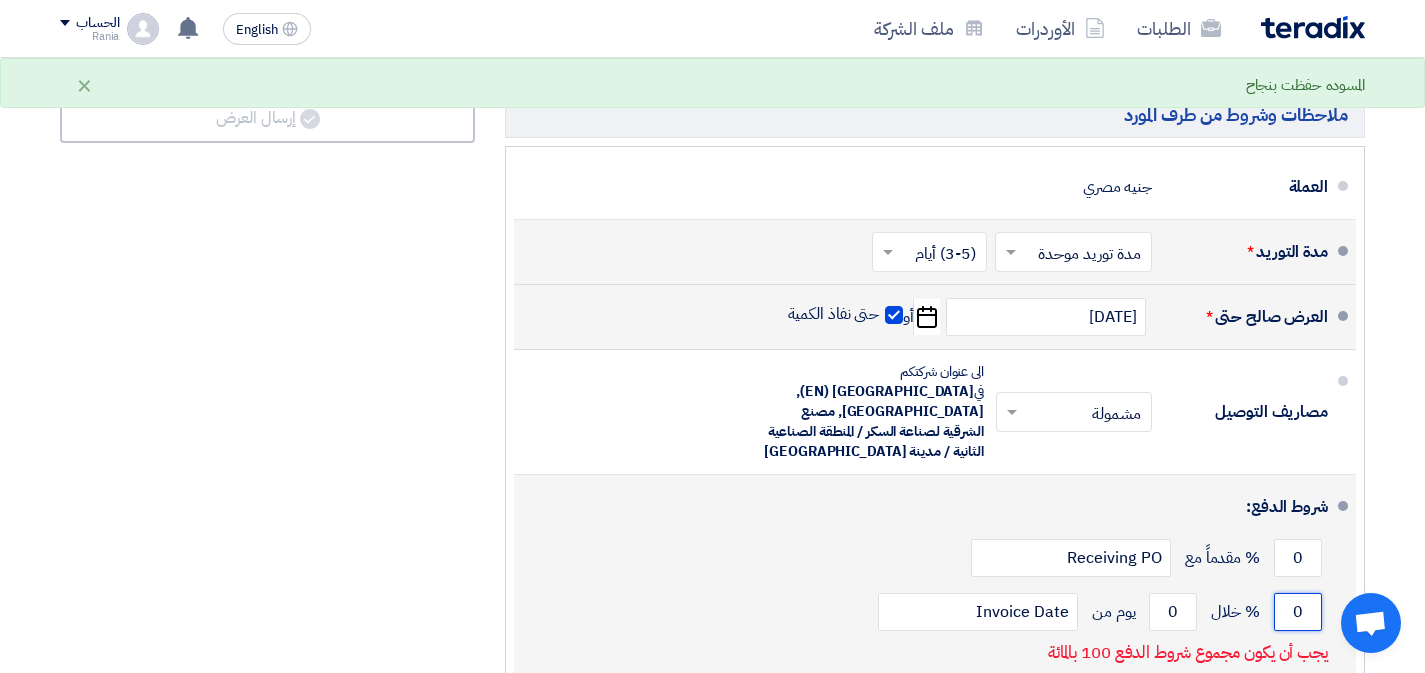 click on "0" 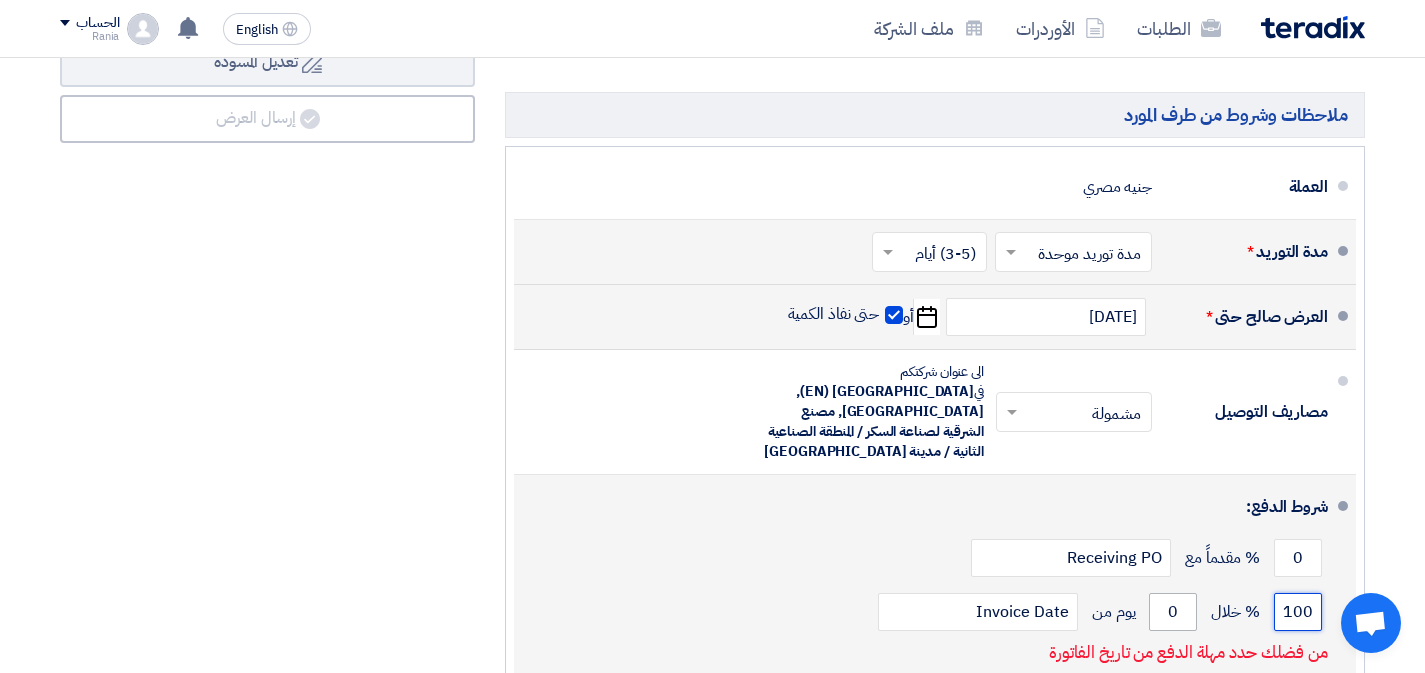 type on "100" 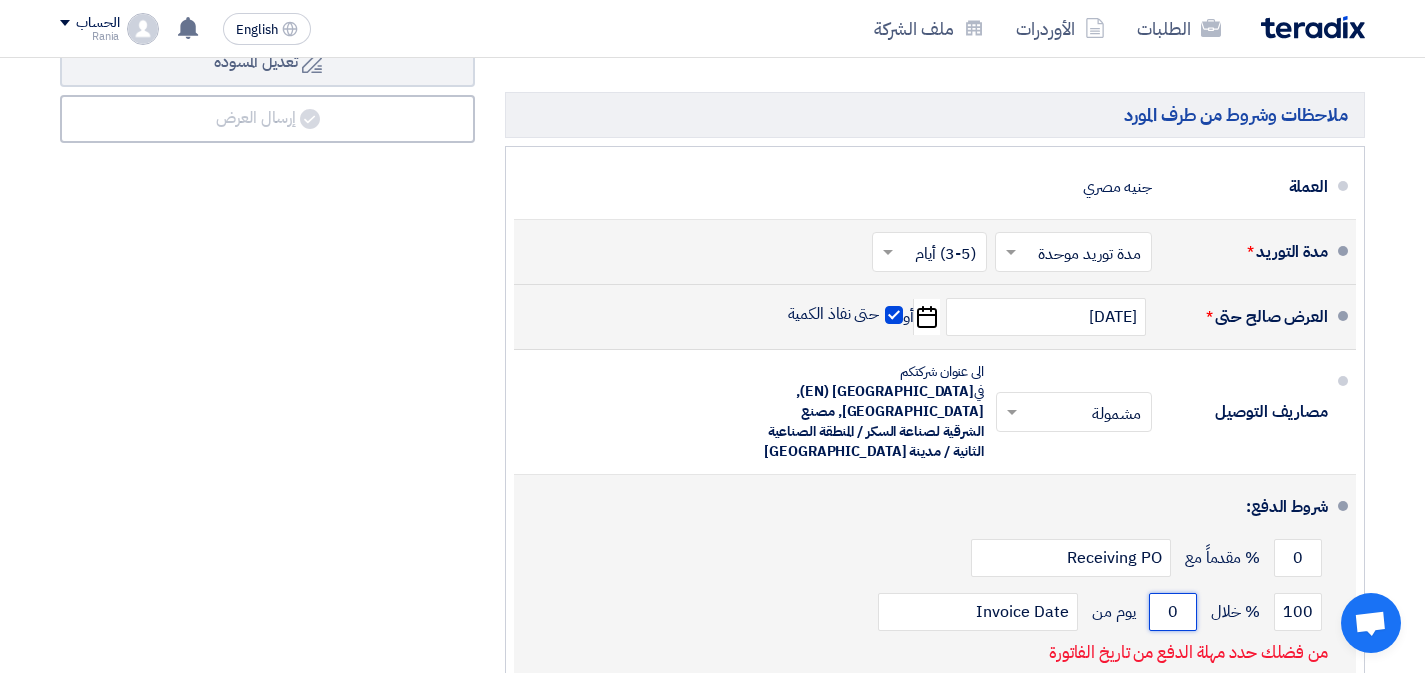 click on "0" 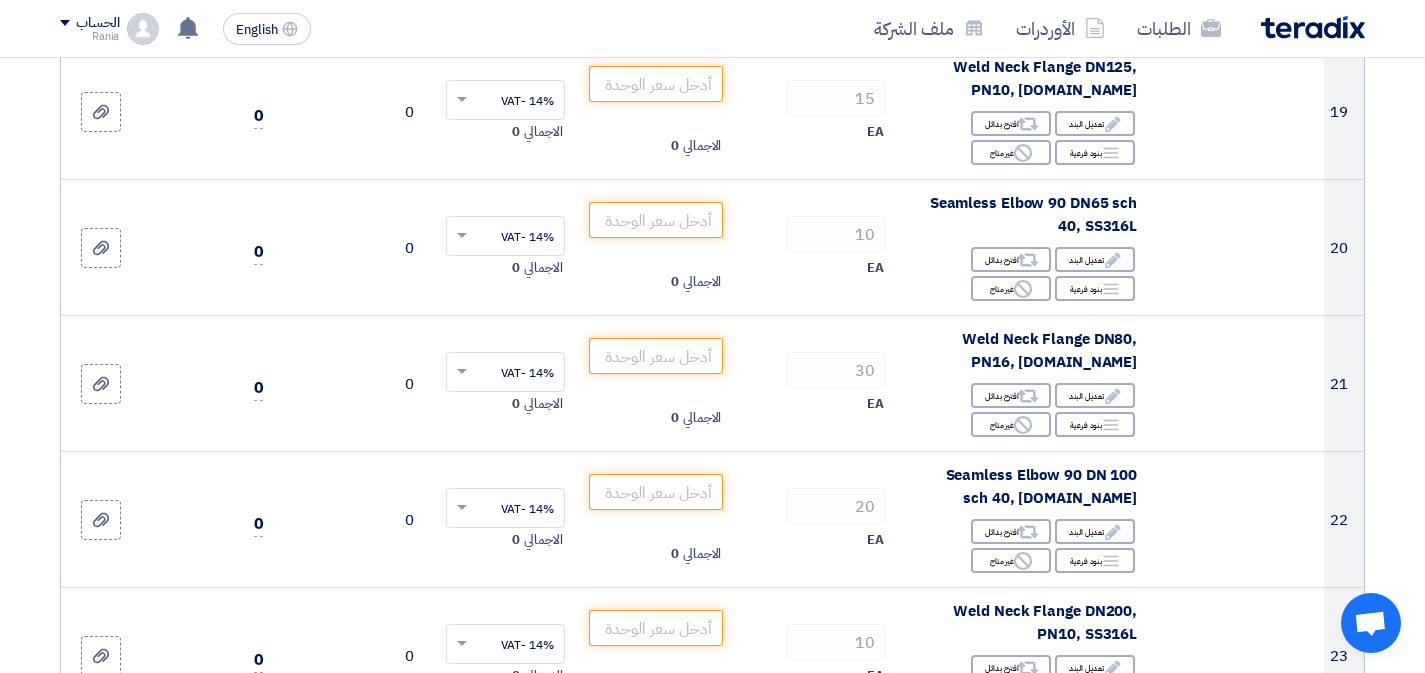 scroll, scrollTop: 3229, scrollLeft: 0, axis: vertical 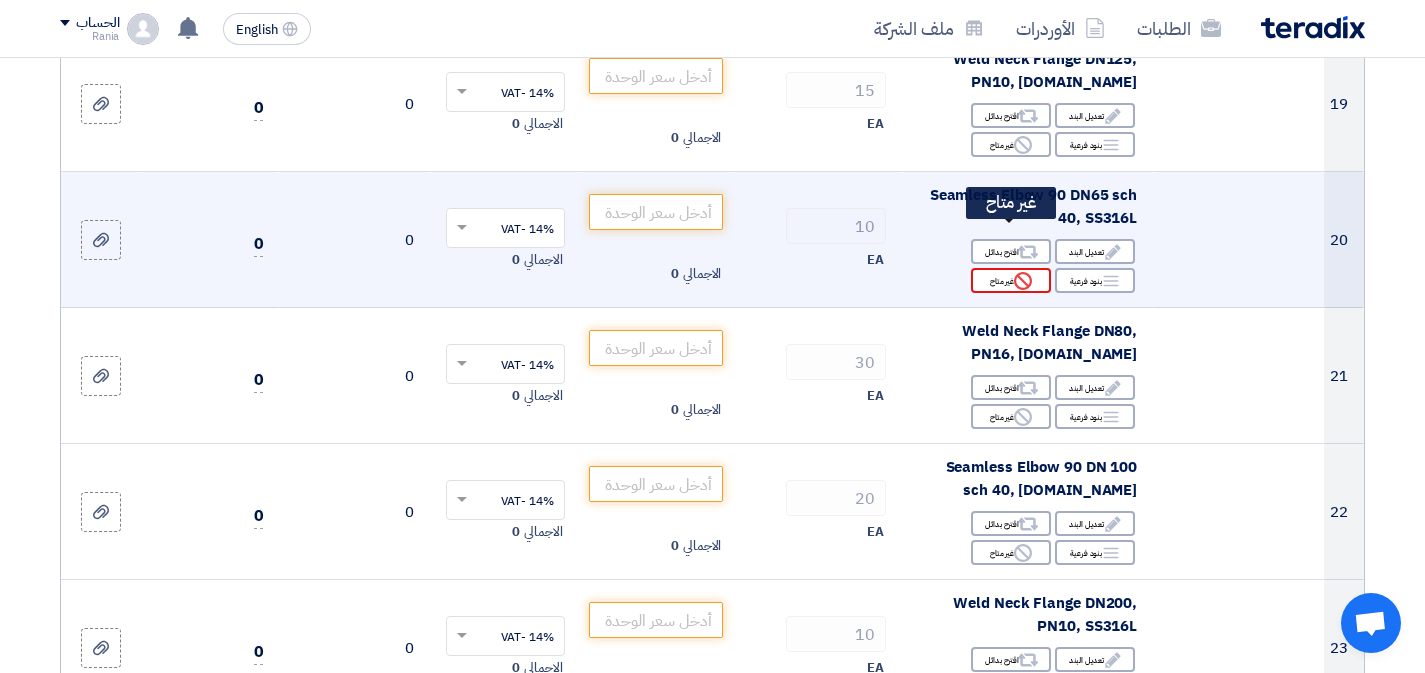 type on "30" 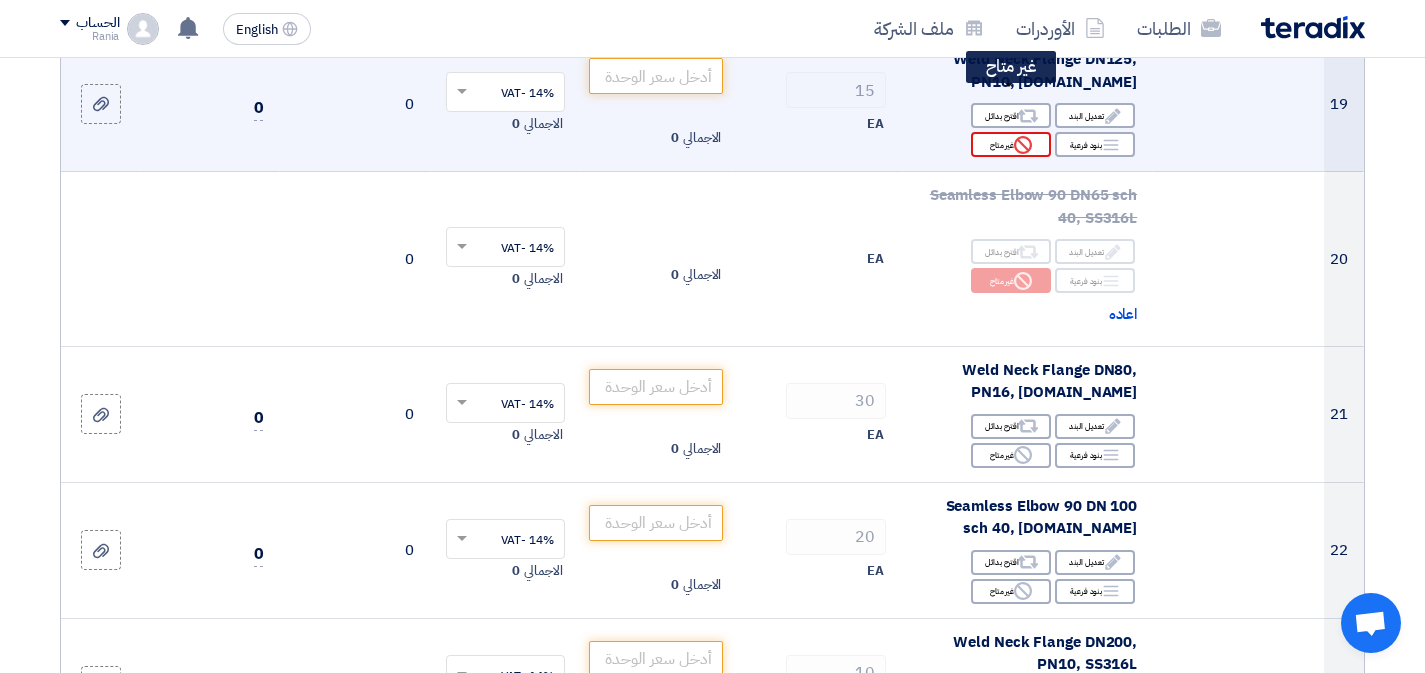 click on "Reject
غير متاح" 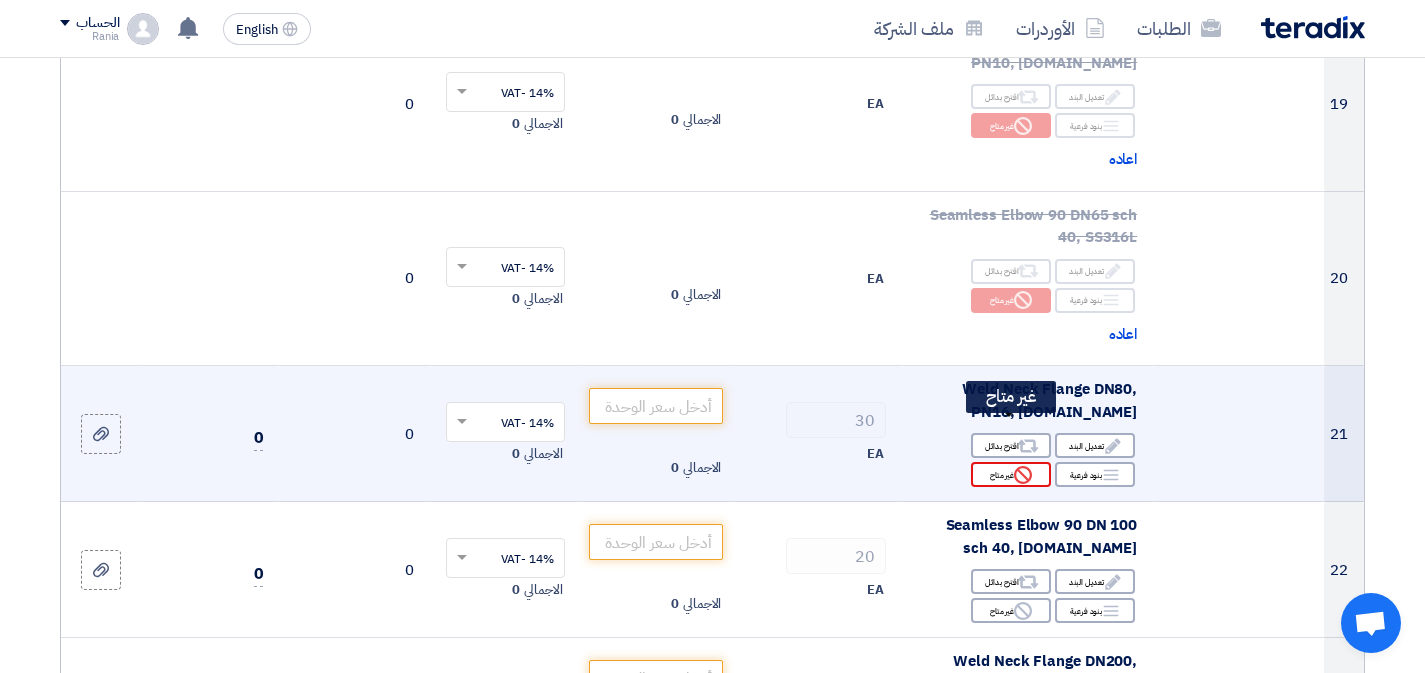 click on "Reject
غير متاح" 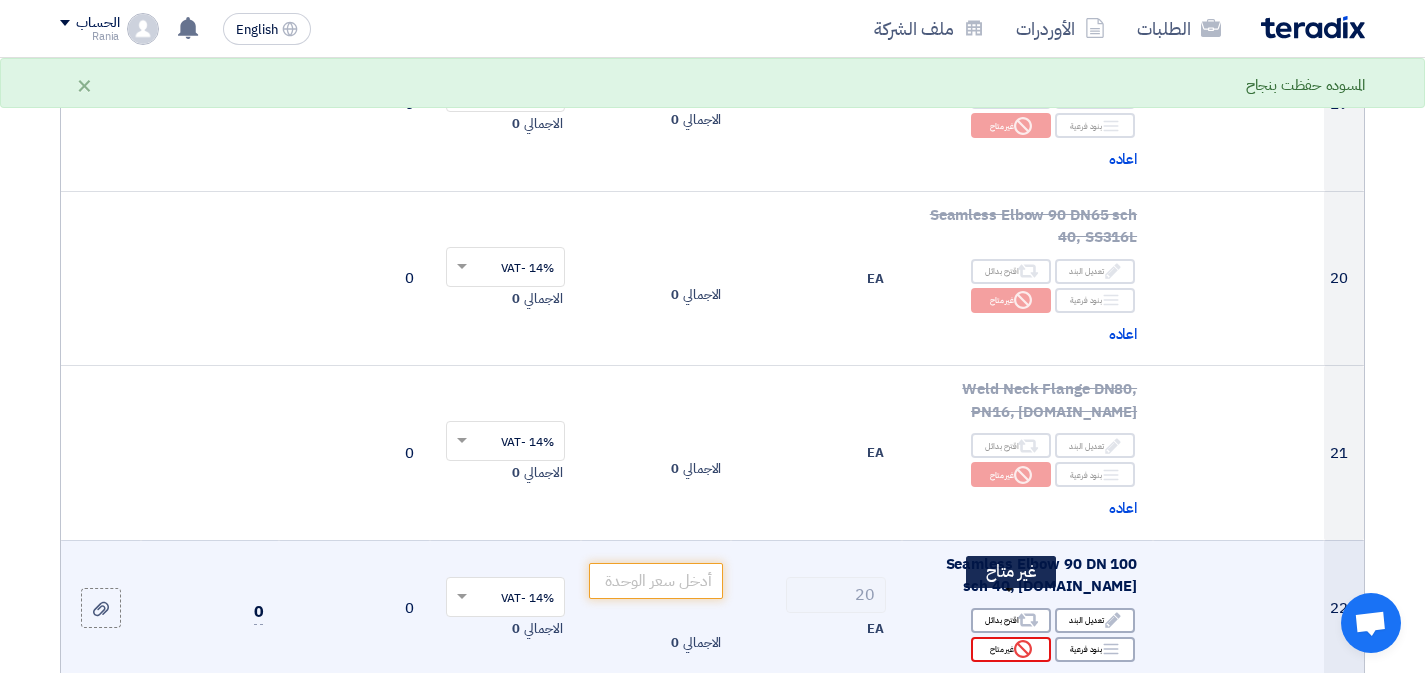 click on "Reject
غير متاح" 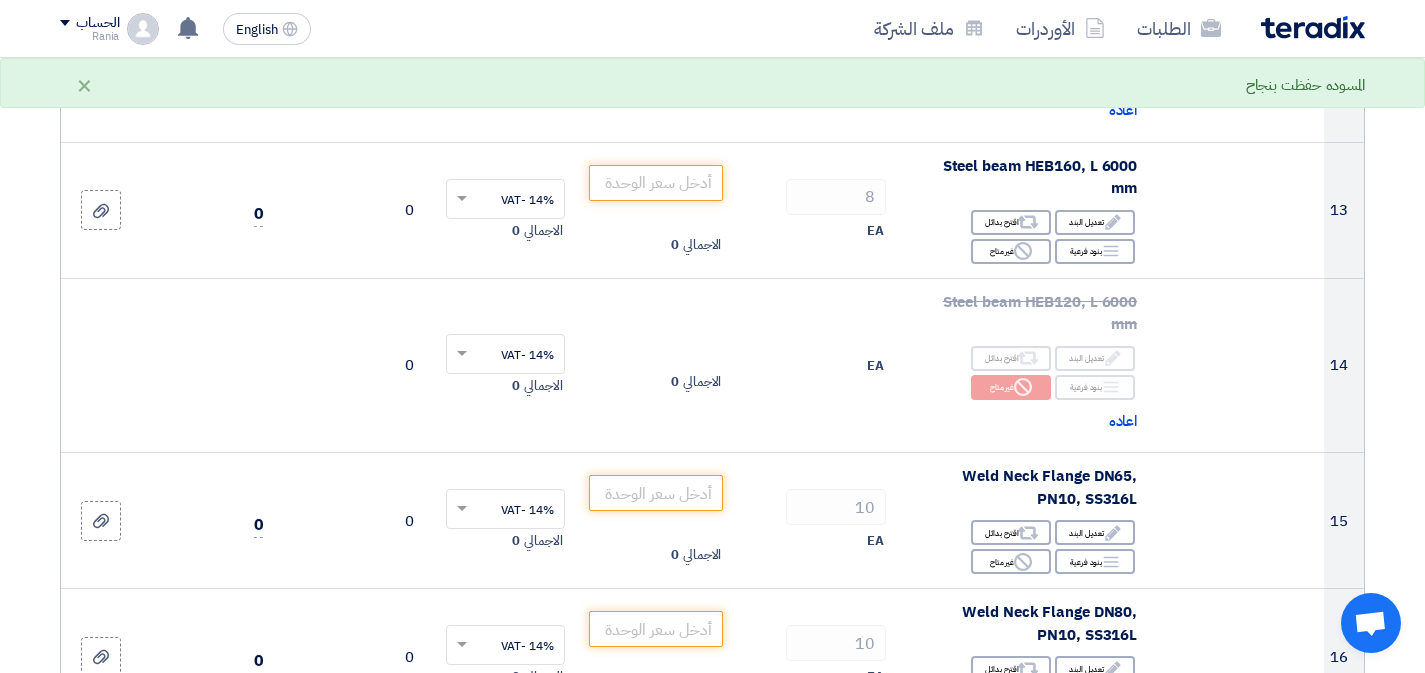 scroll, scrollTop: 2484, scrollLeft: 0, axis: vertical 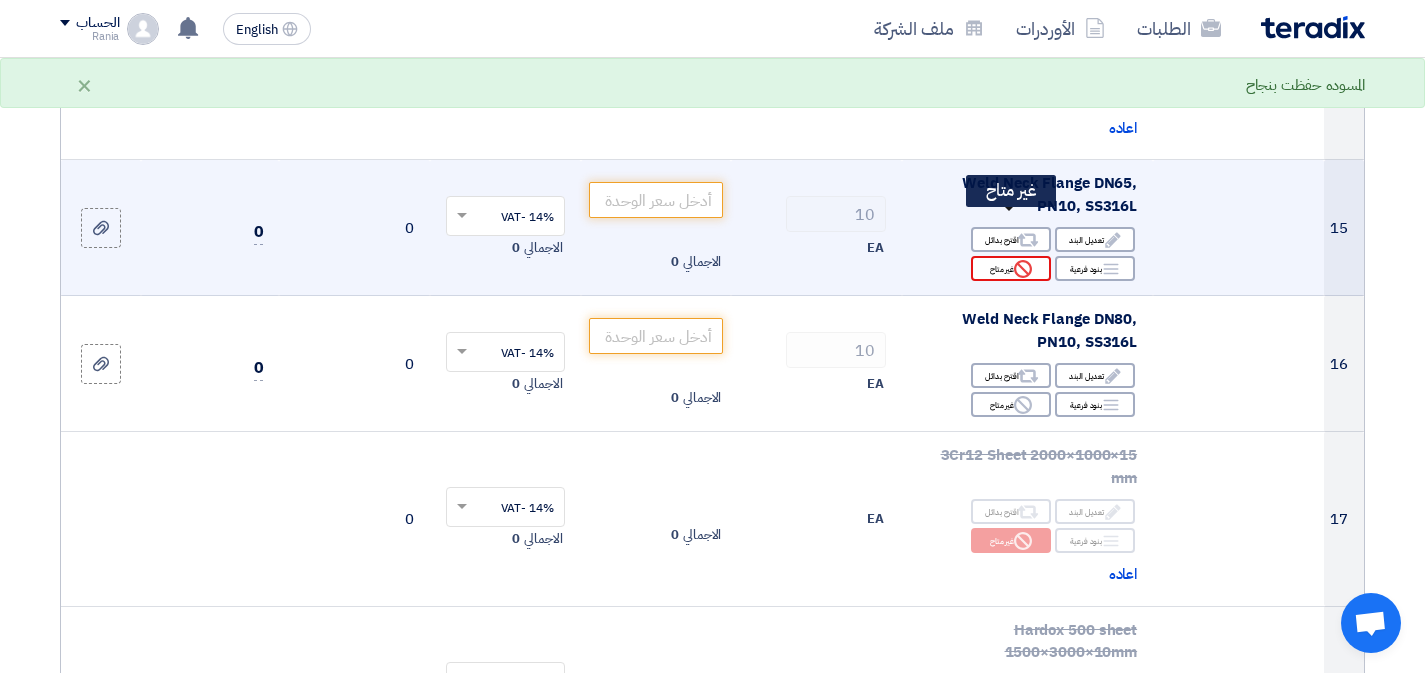 click 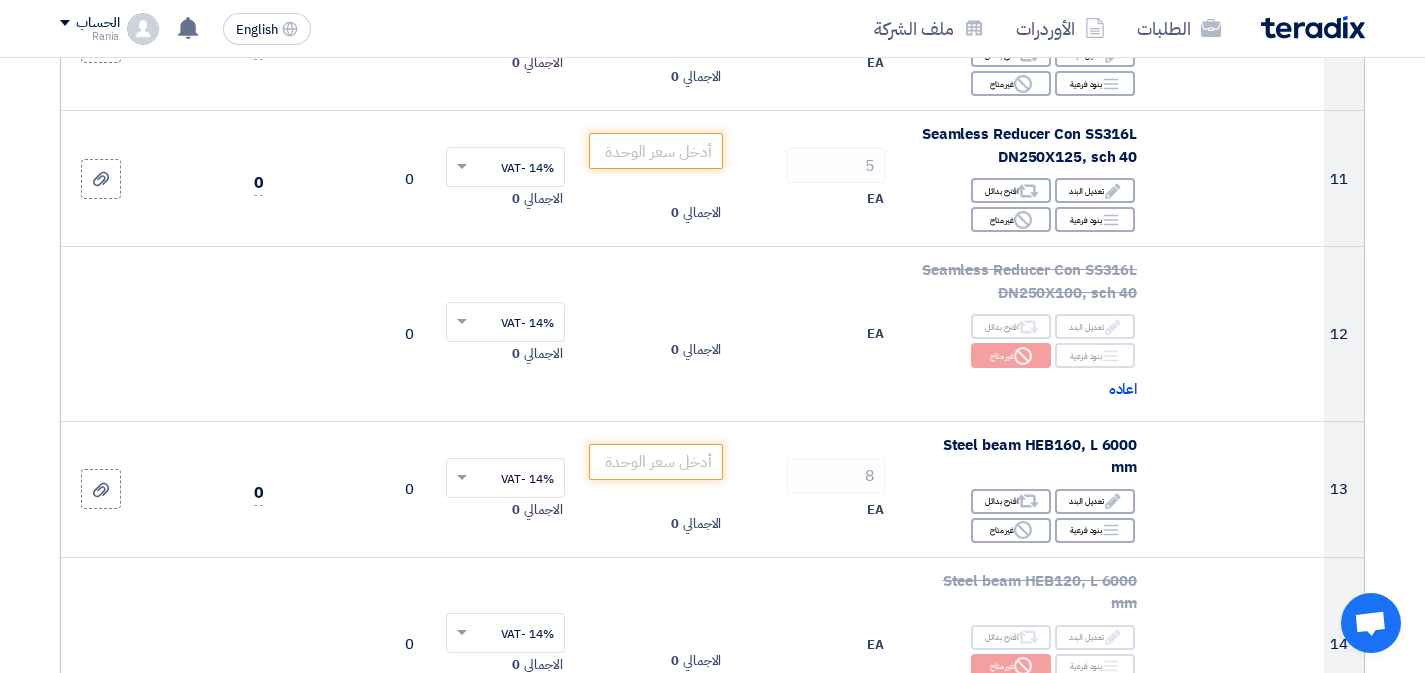 scroll, scrollTop: 1861, scrollLeft: 0, axis: vertical 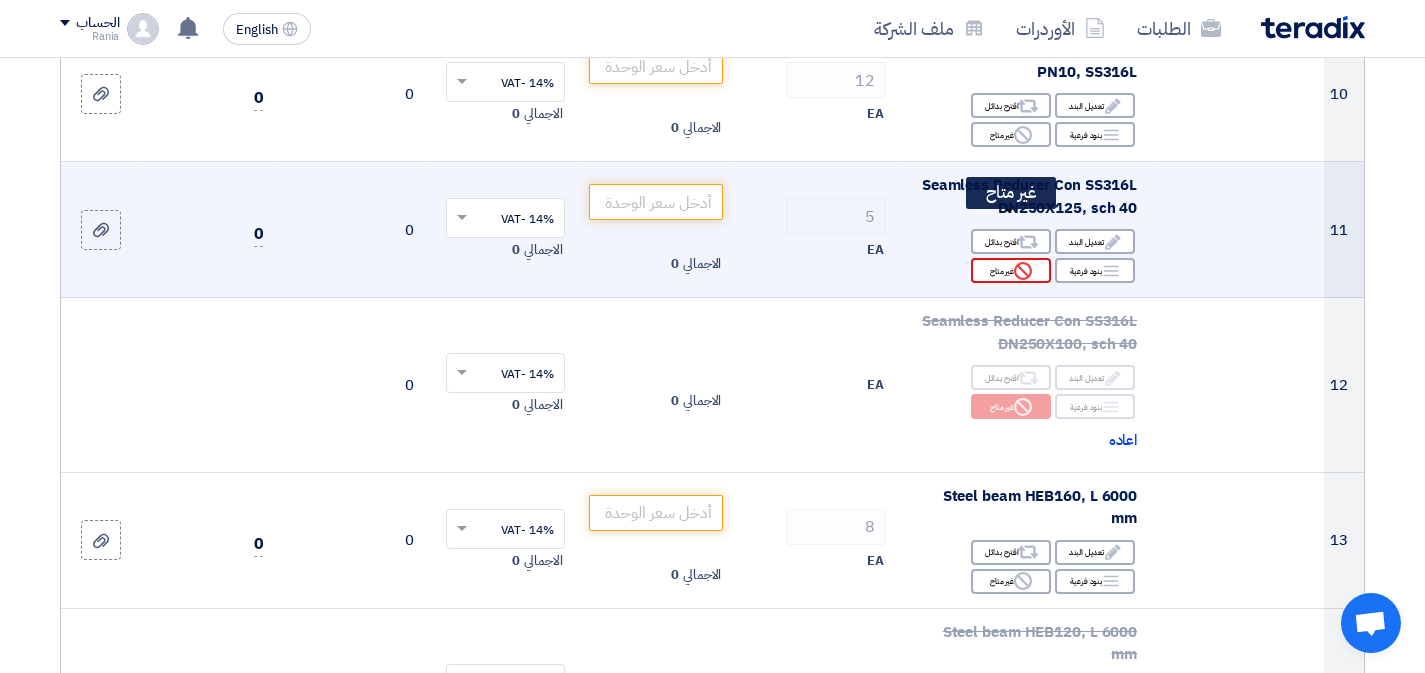 click on "Reject
غير متاح" 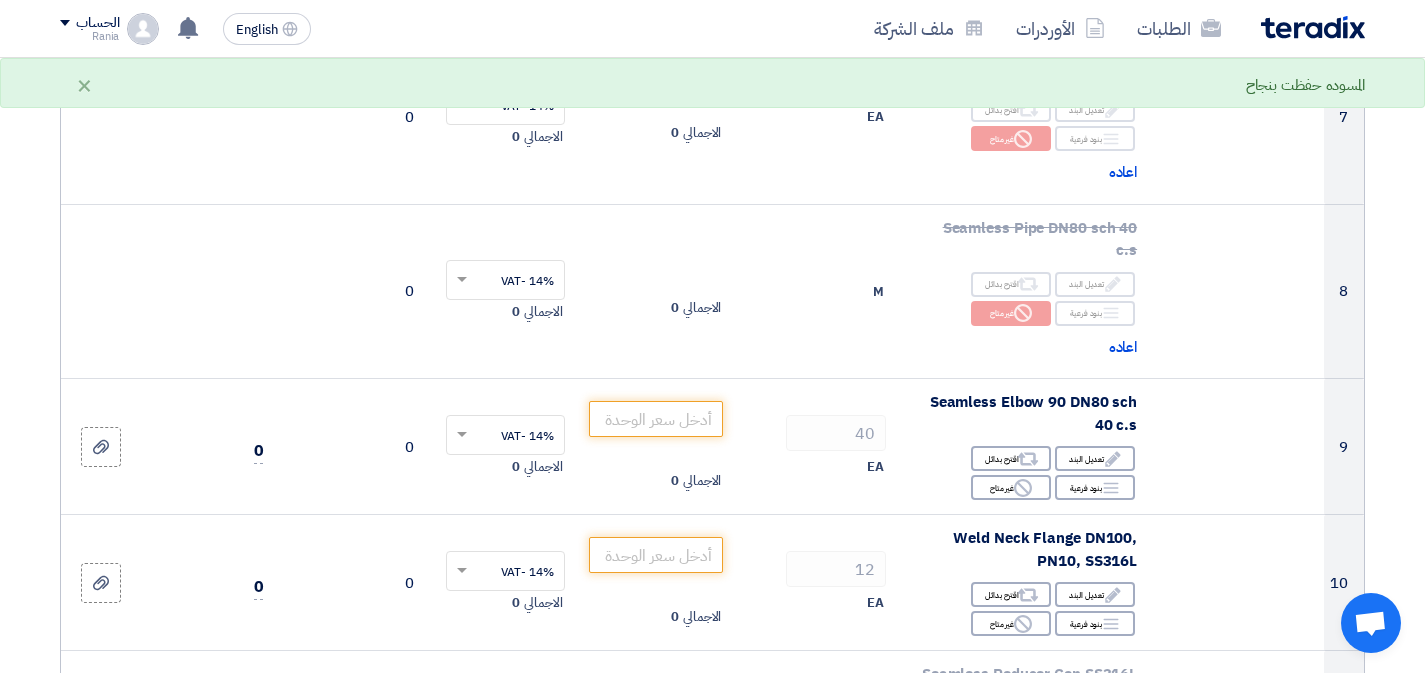 scroll, scrollTop: 1364, scrollLeft: 0, axis: vertical 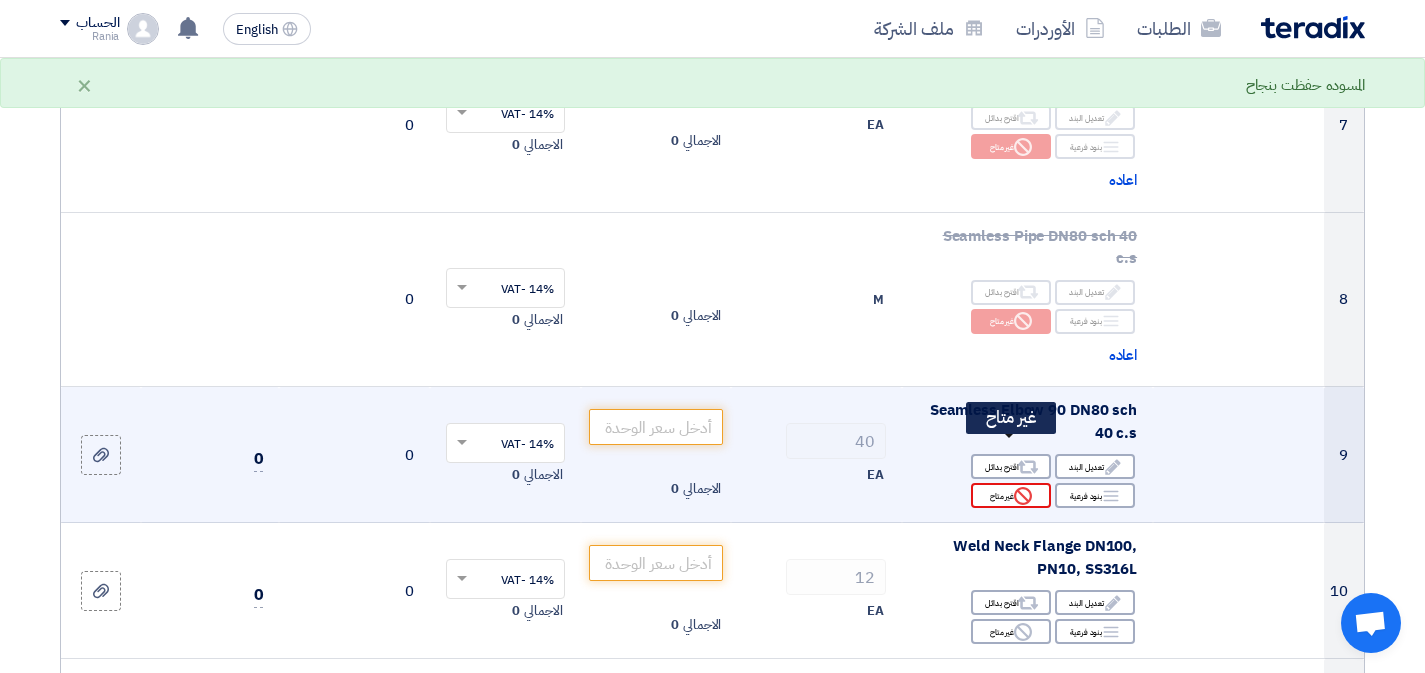 click on "Reject
غير متاح" 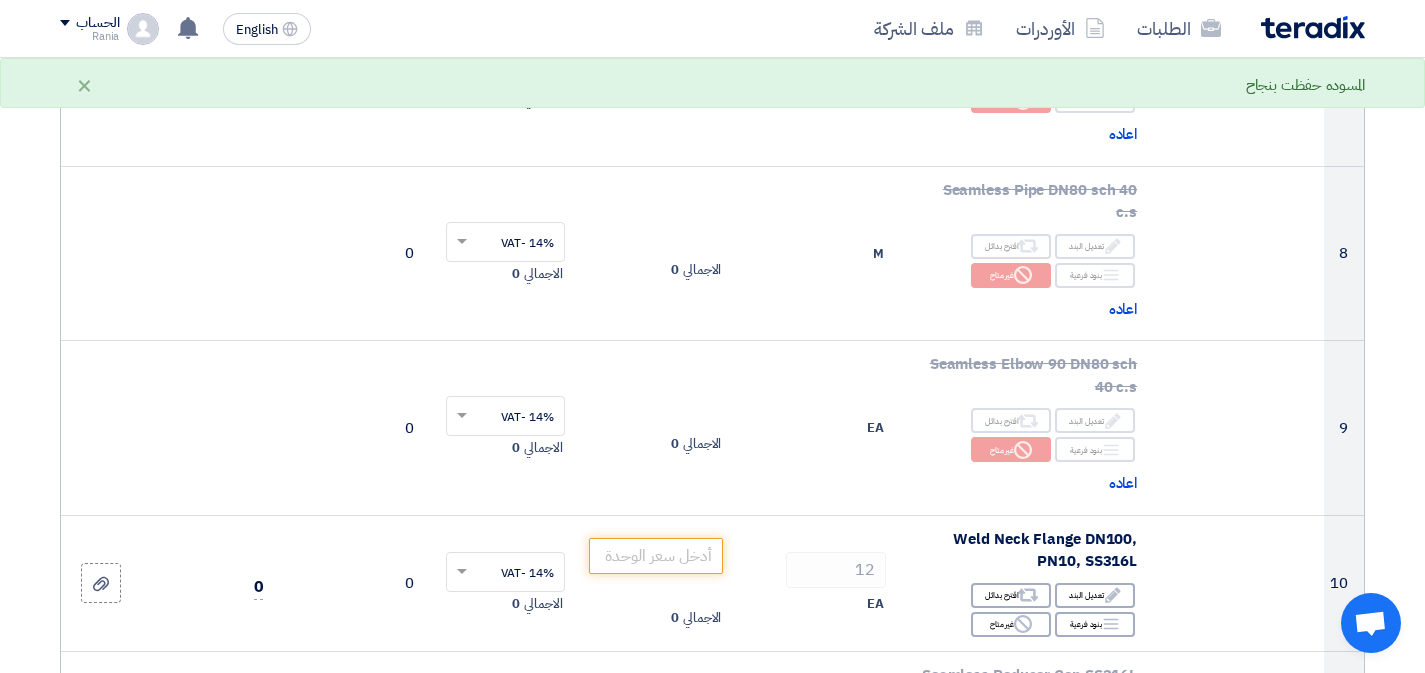scroll, scrollTop: 1514, scrollLeft: 0, axis: vertical 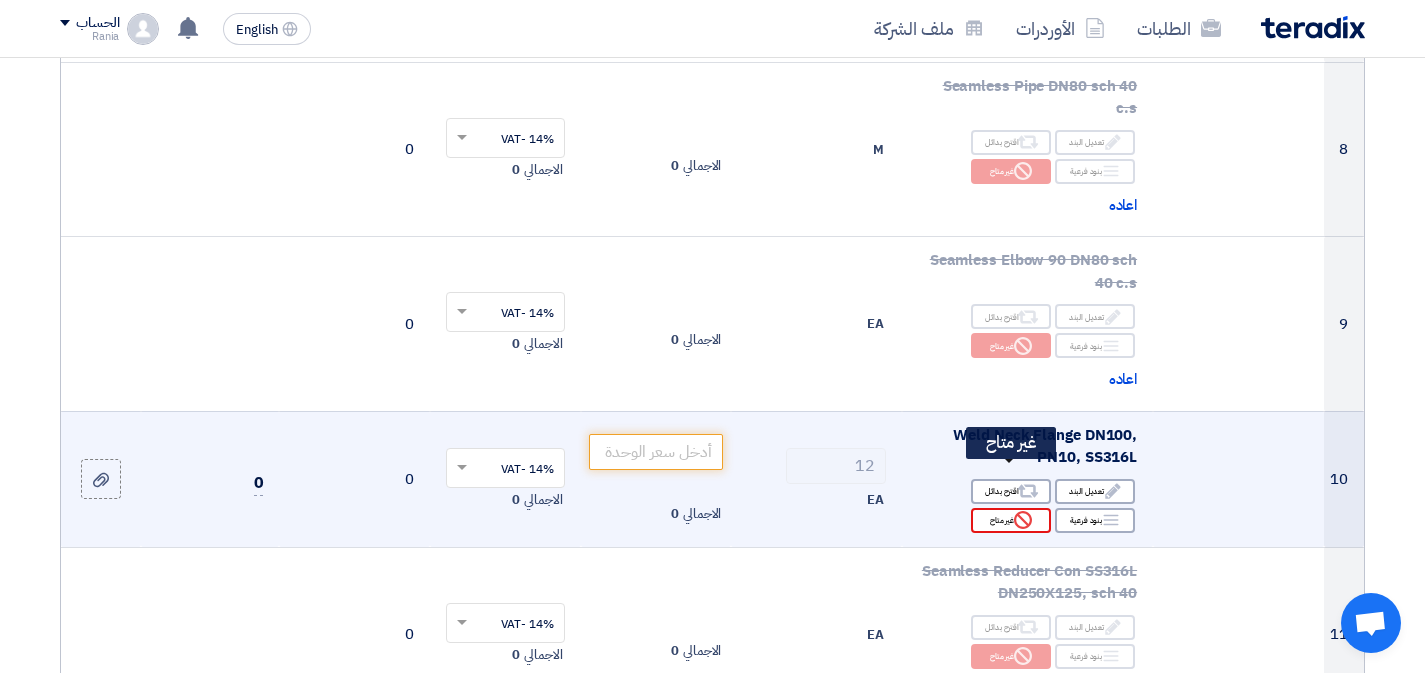 click on "Reject" 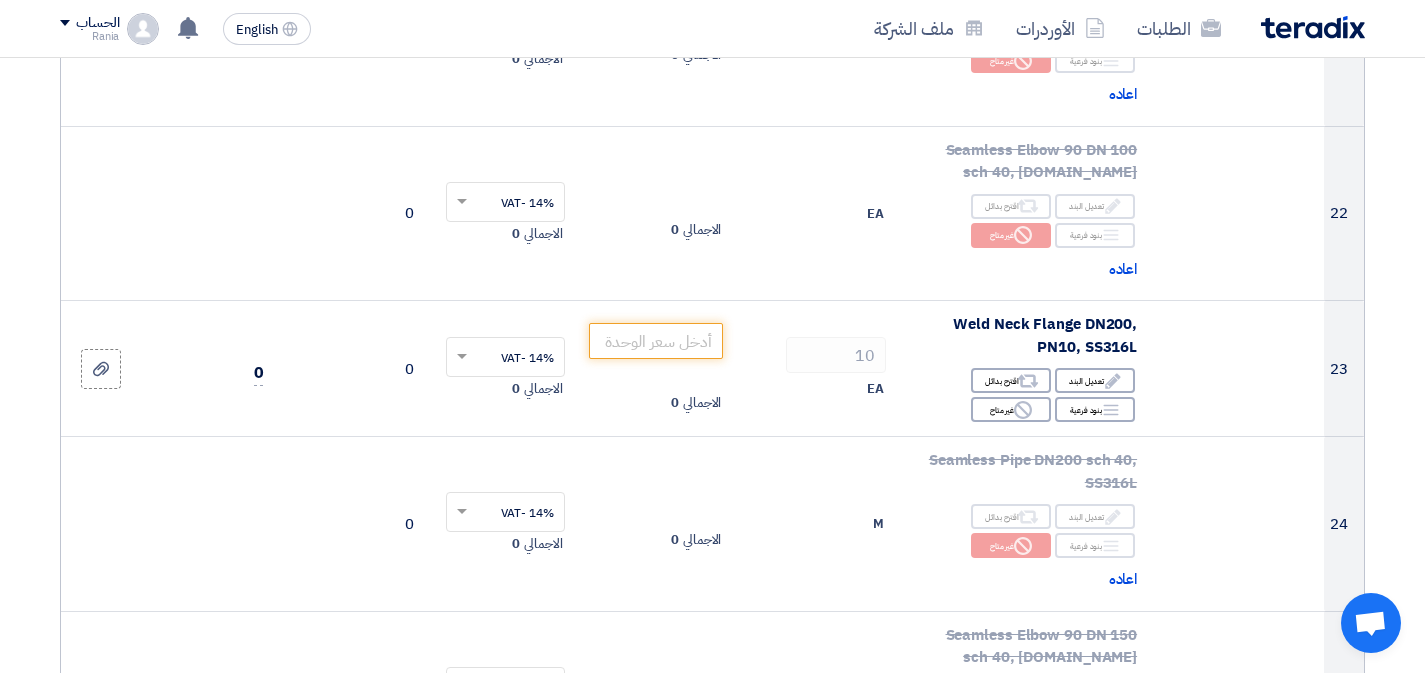 scroll, scrollTop: 3853, scrollLeft: 0, axis: vertical 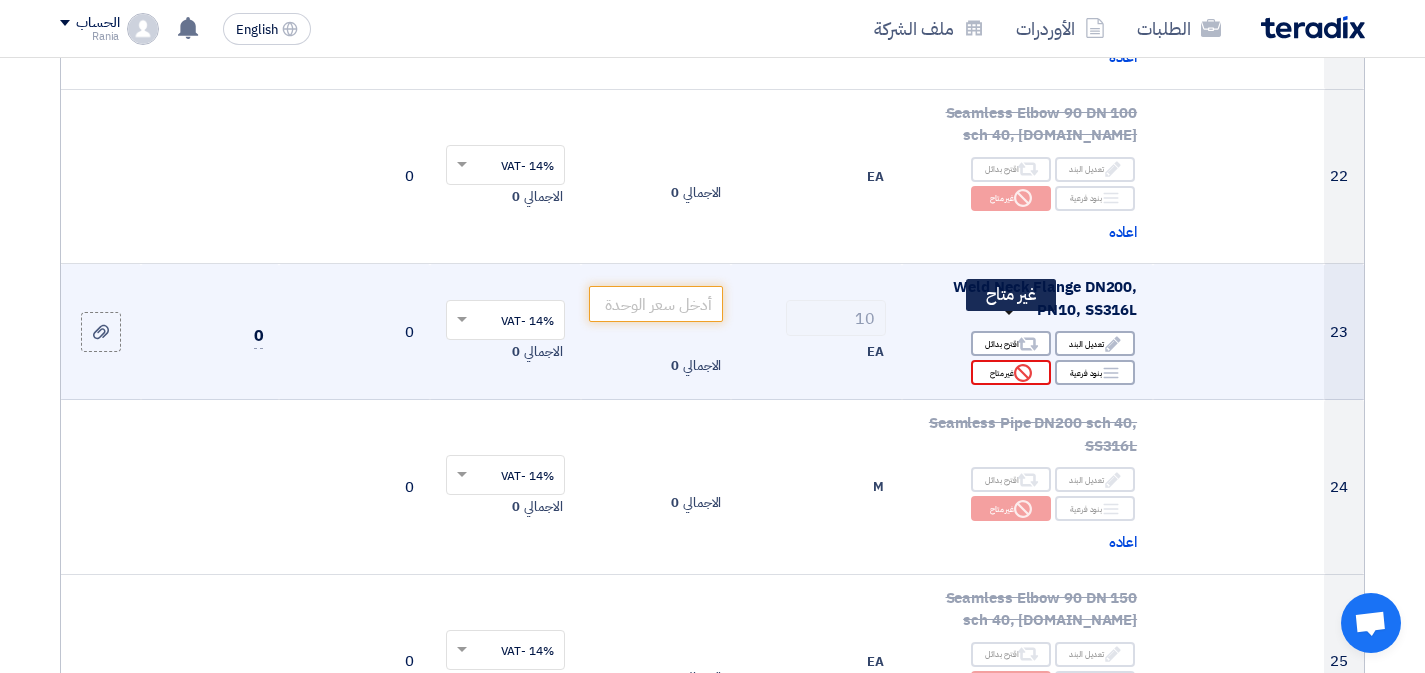 click on "Reject
غير متاح" 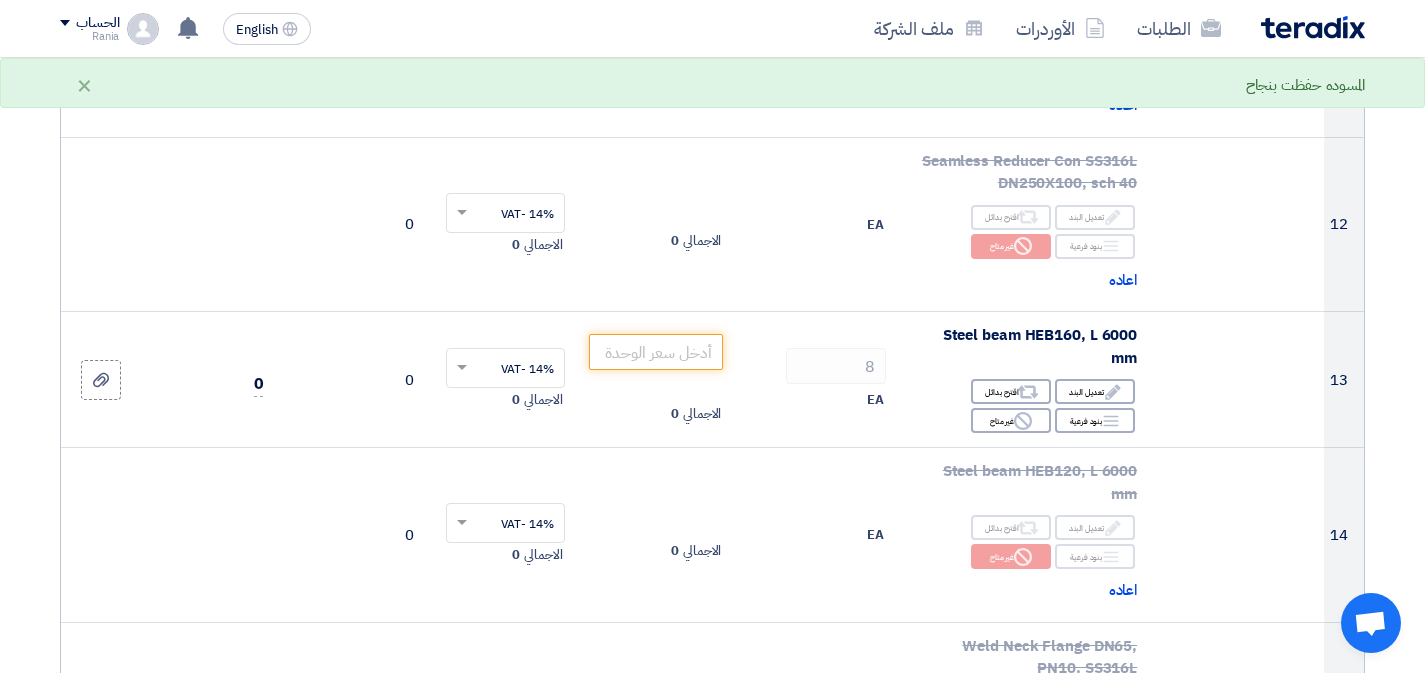 scroll, scrollTop: 2129, scrollLeft: 0, axis: vertical 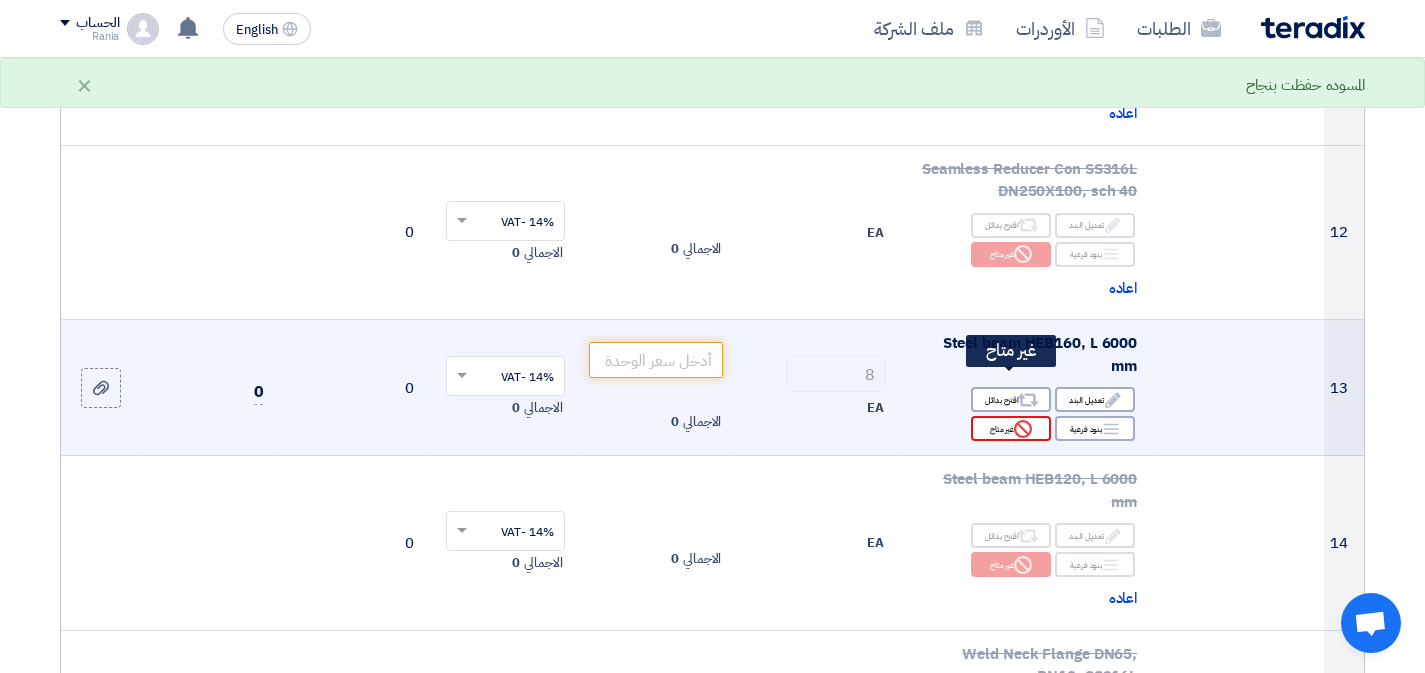 click on "Reject
غير متاح" 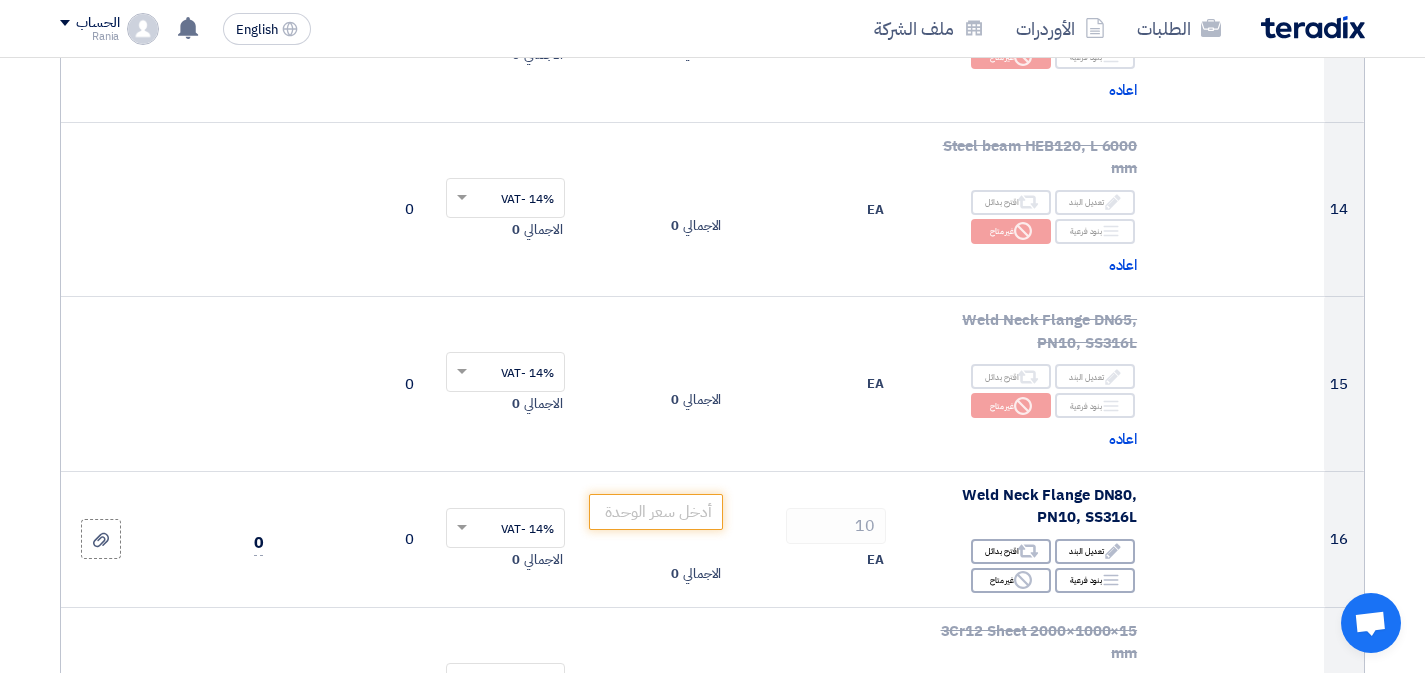 scroll, scrollTop: 2644, scrollLeft: 0, axis: vertical 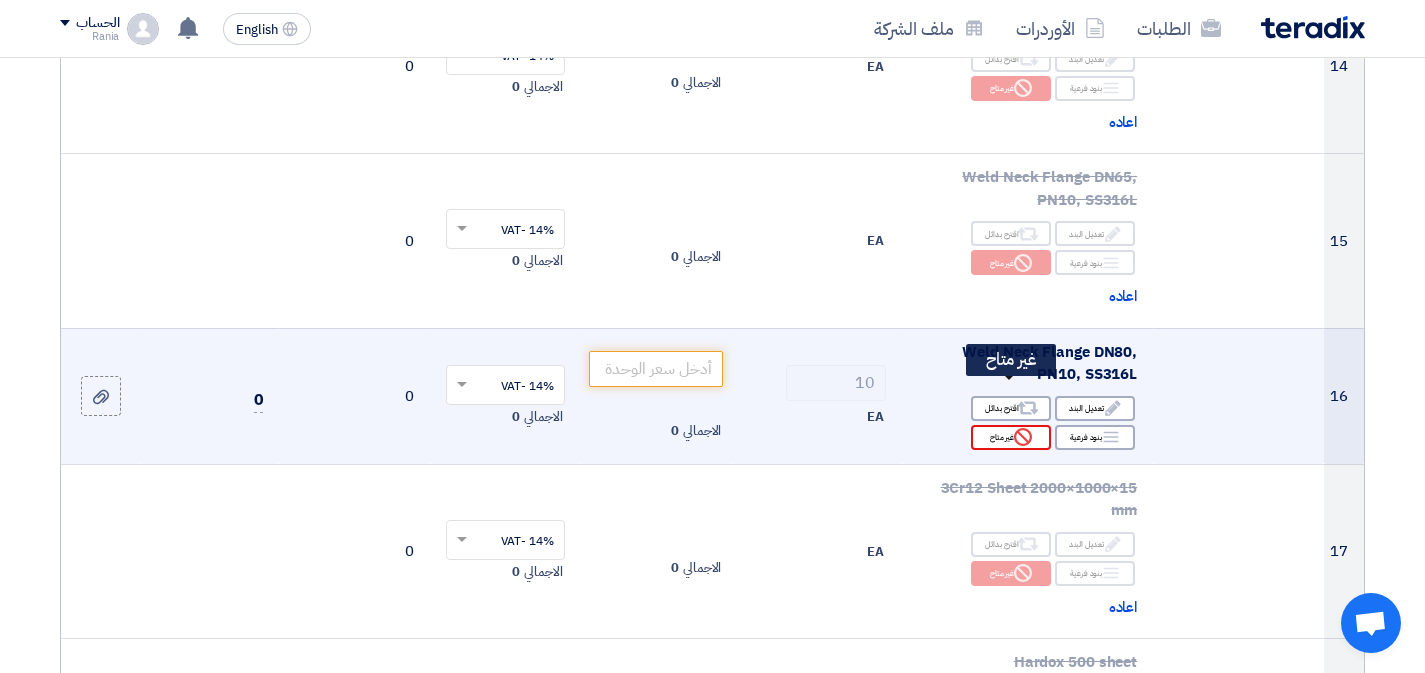 click on "Reject
غير متاح" 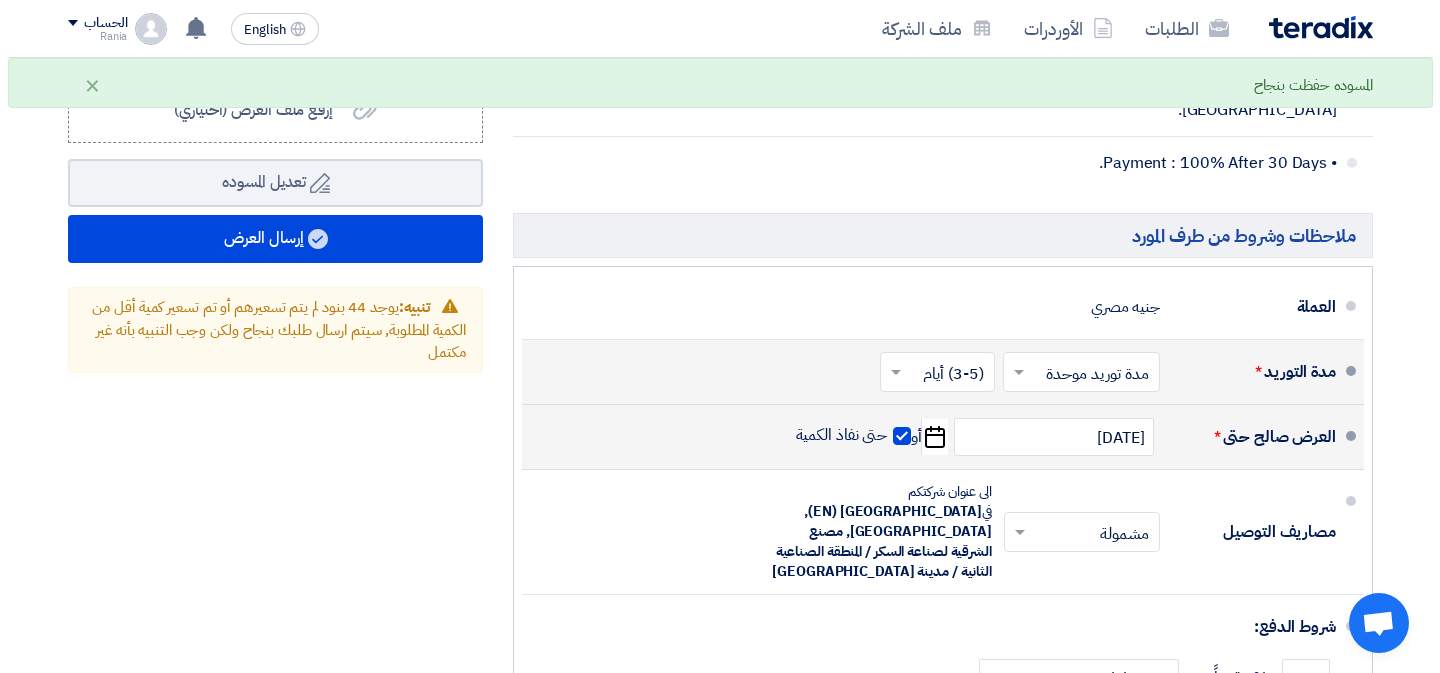 scroll, scrollTop: 8644, scrollLeft: 0, axis: vertical 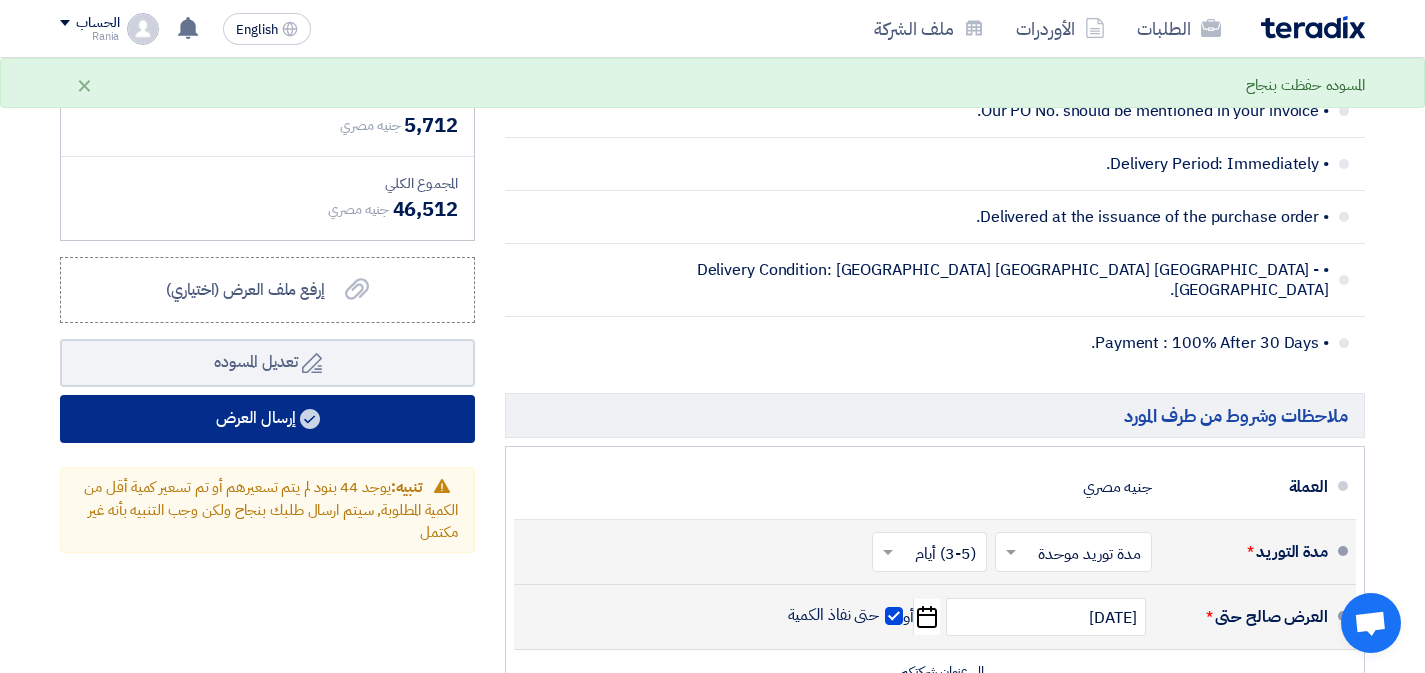 click on "إرسال العرض" 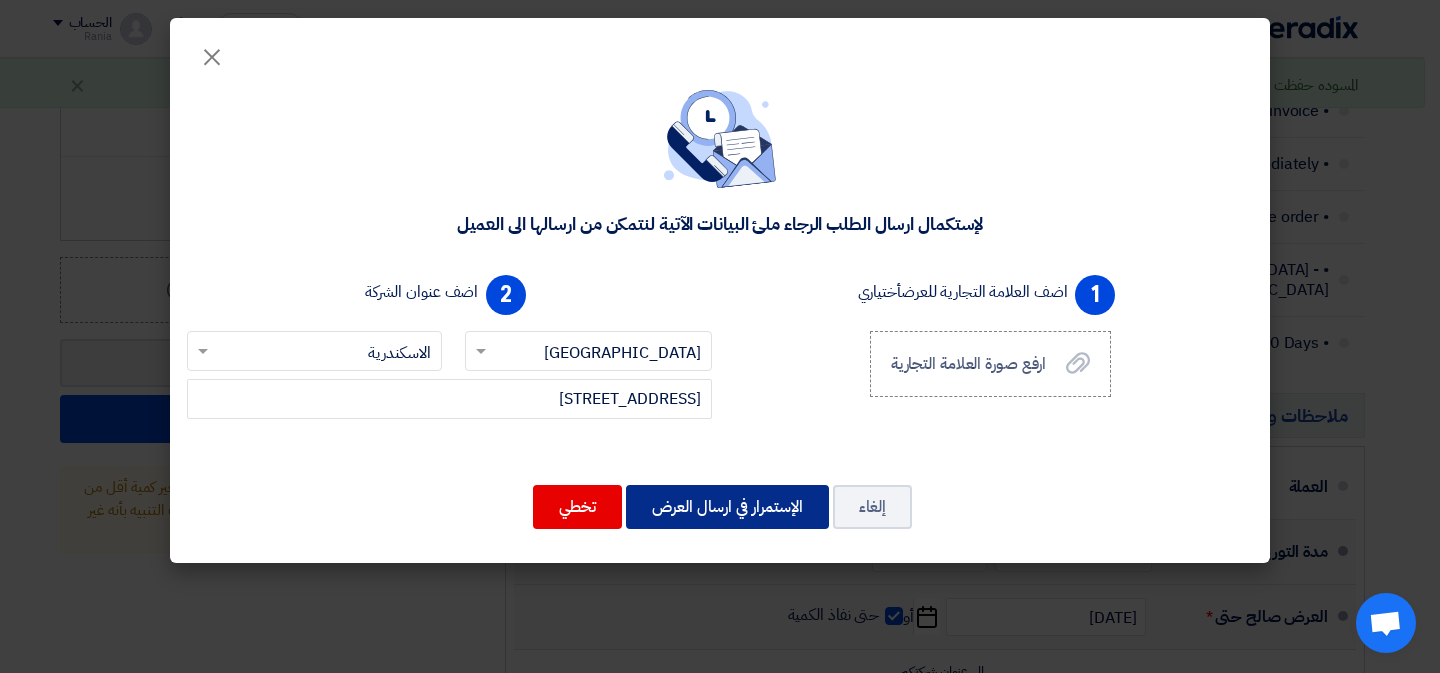 click on "الإستمرار في ارسال العرض" 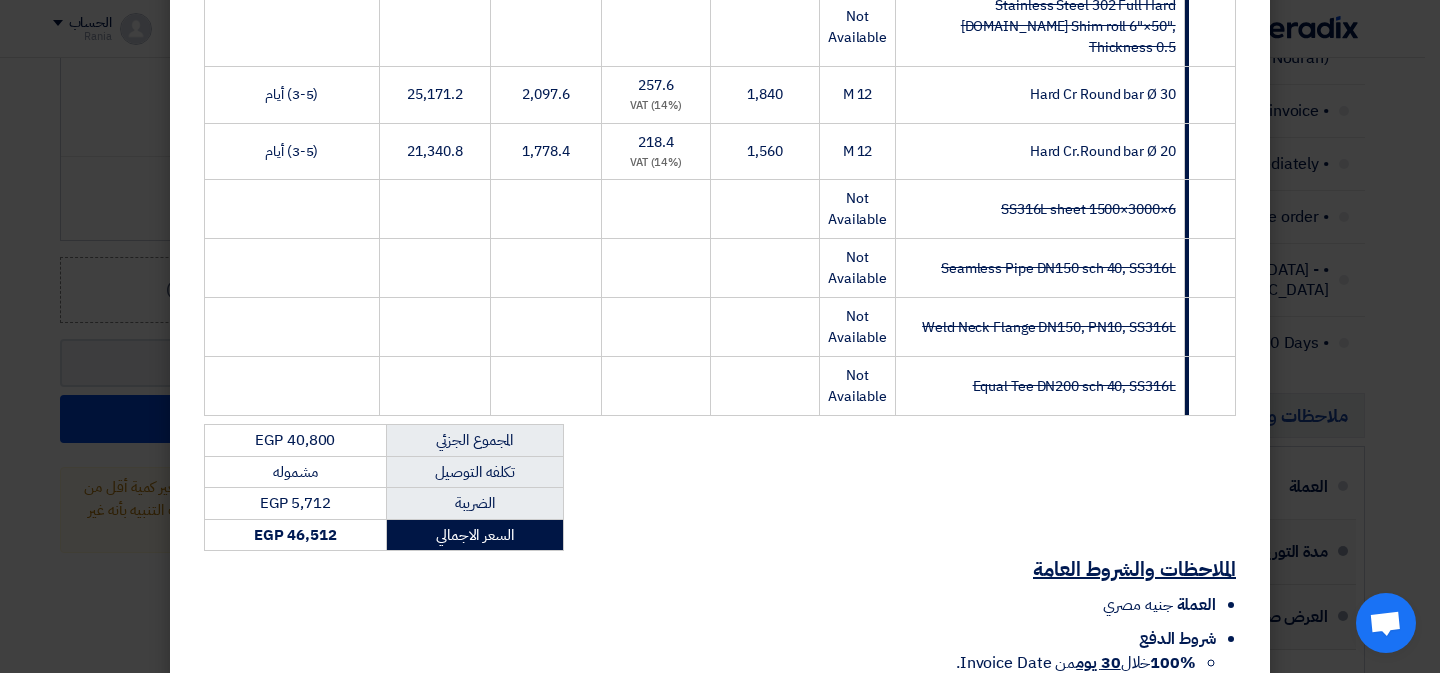 scroll, scrollTop: 2900, scrollLeft: 0, axis: vertical 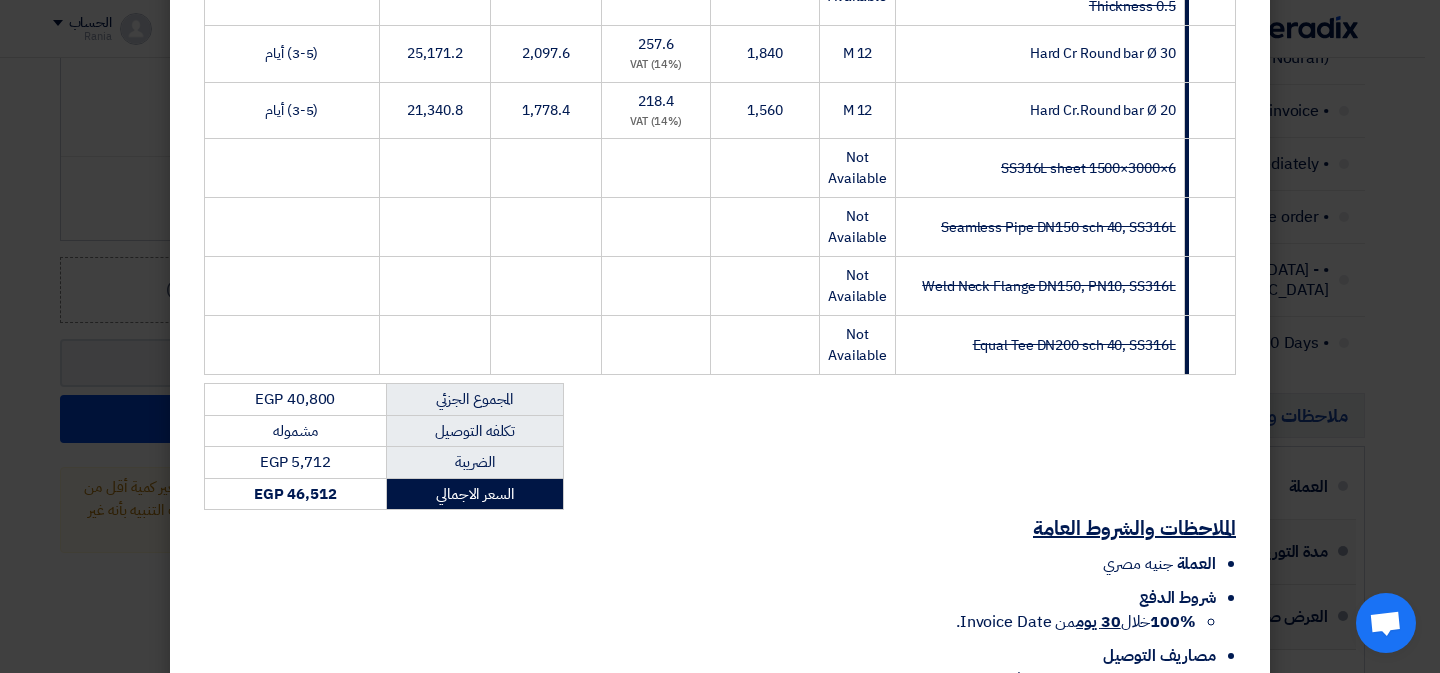 click on "إرسال العرض" 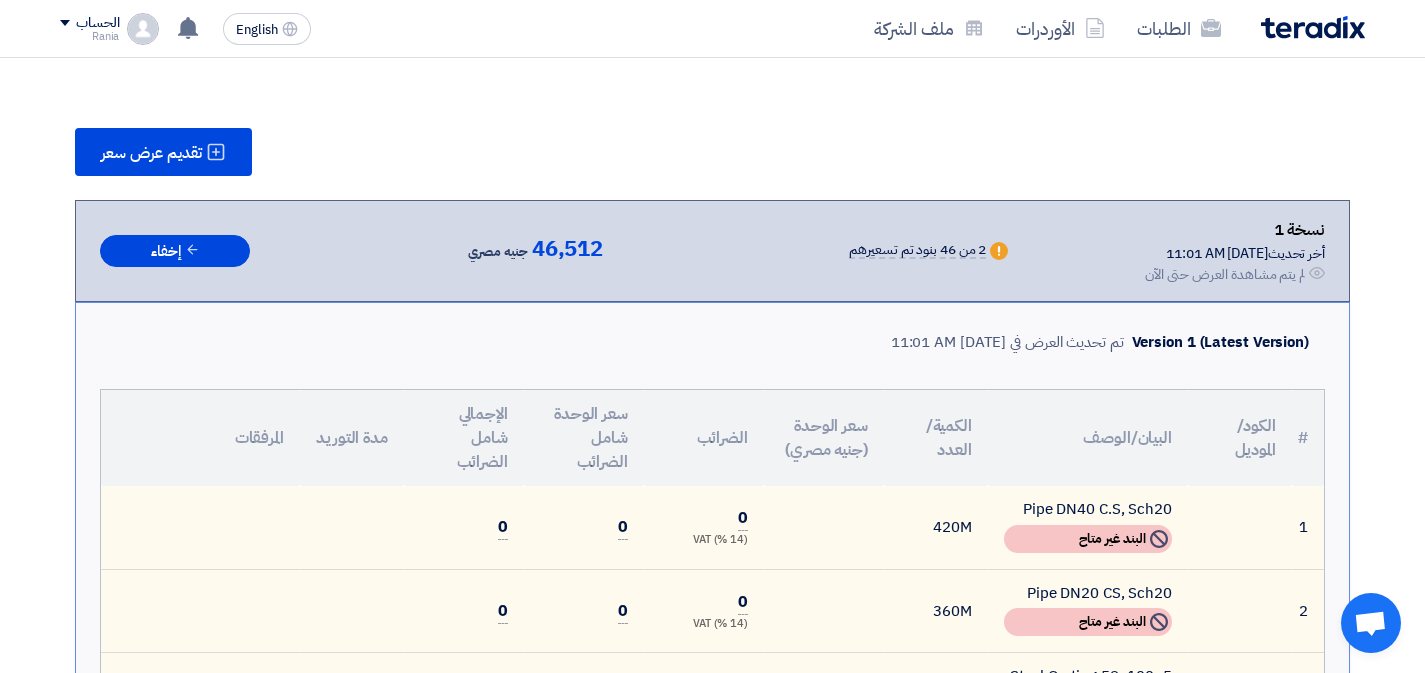 scroll, scrollTop: 6175, scrollLeft: 0, axis: vertical 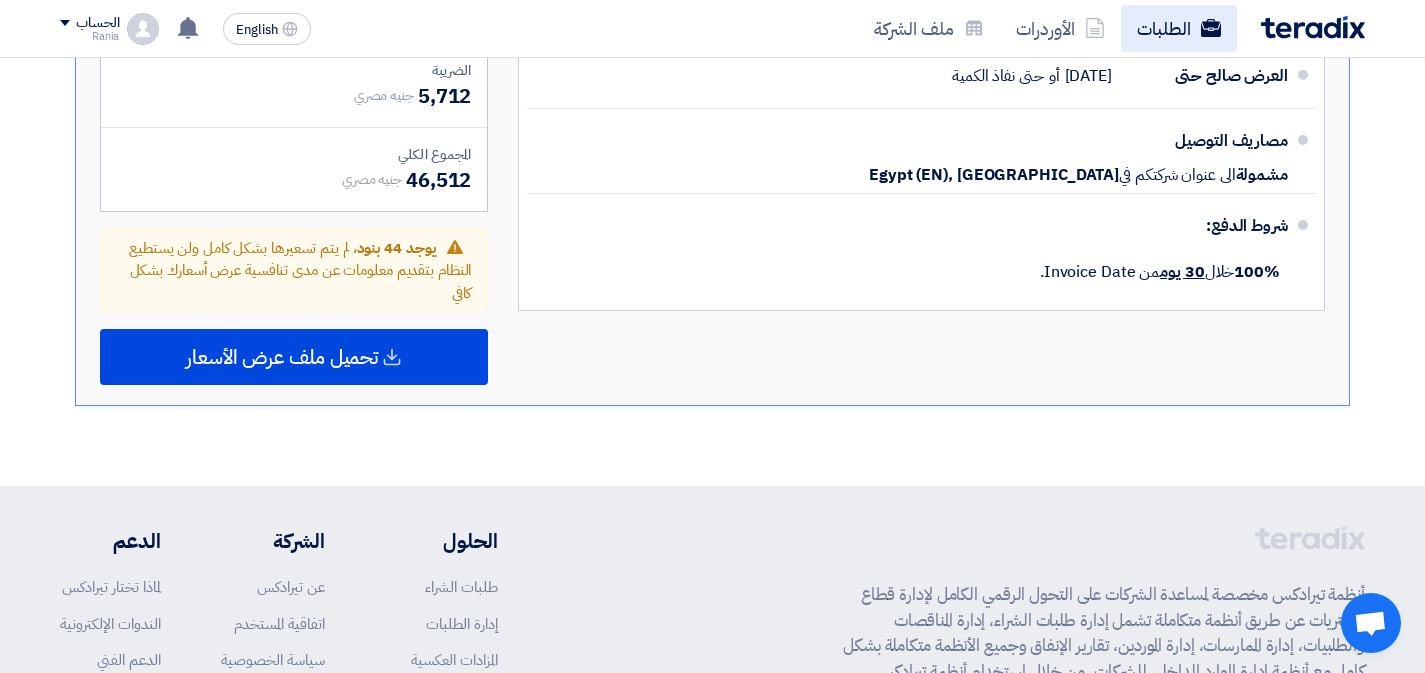 click on "الطلبات" 